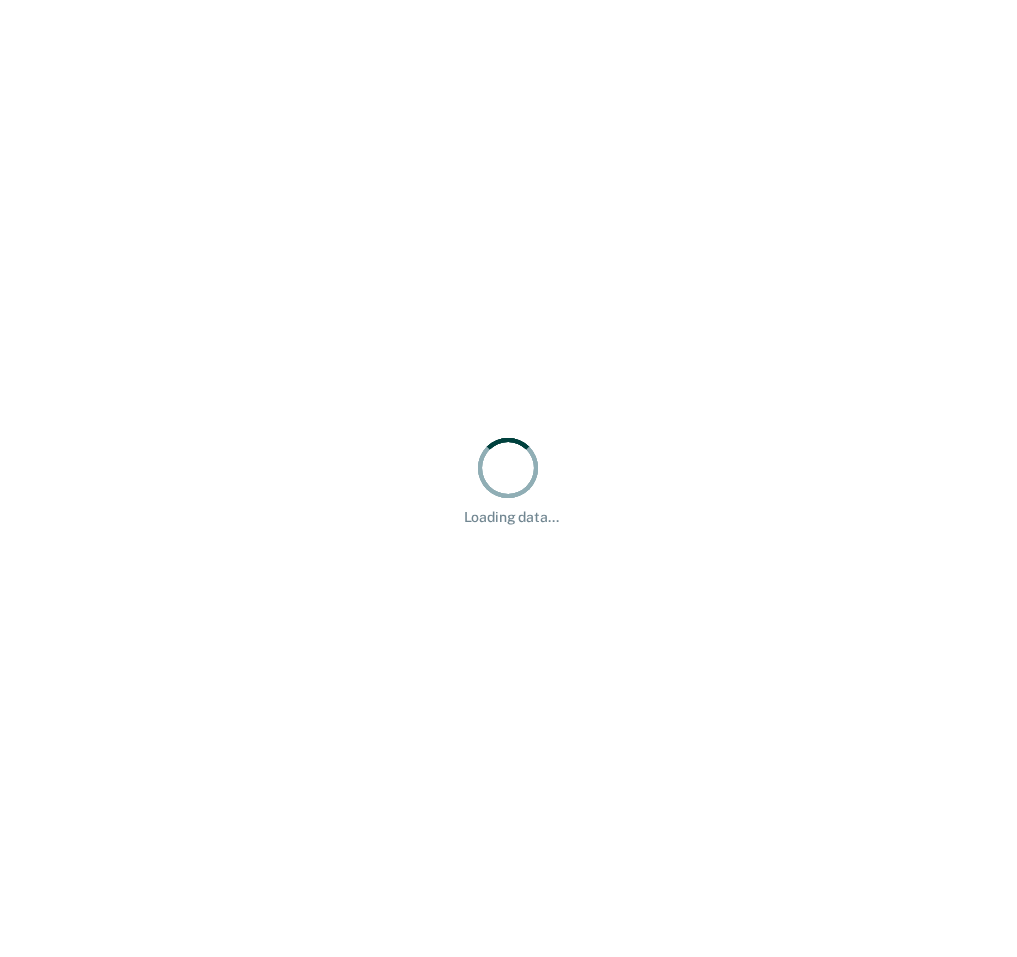 scroll, scrollTop: 0, scrollLeft: 0, axis: both 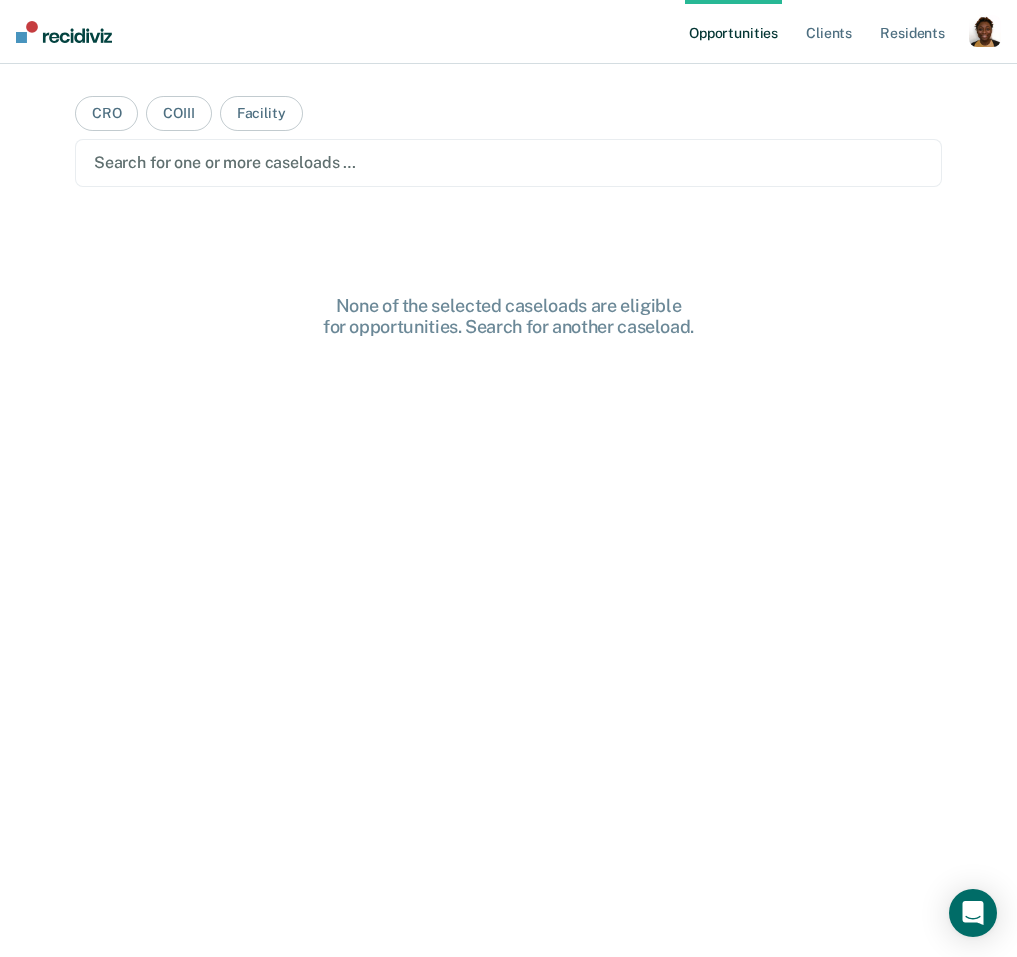 click at bounding box center [985, 31] 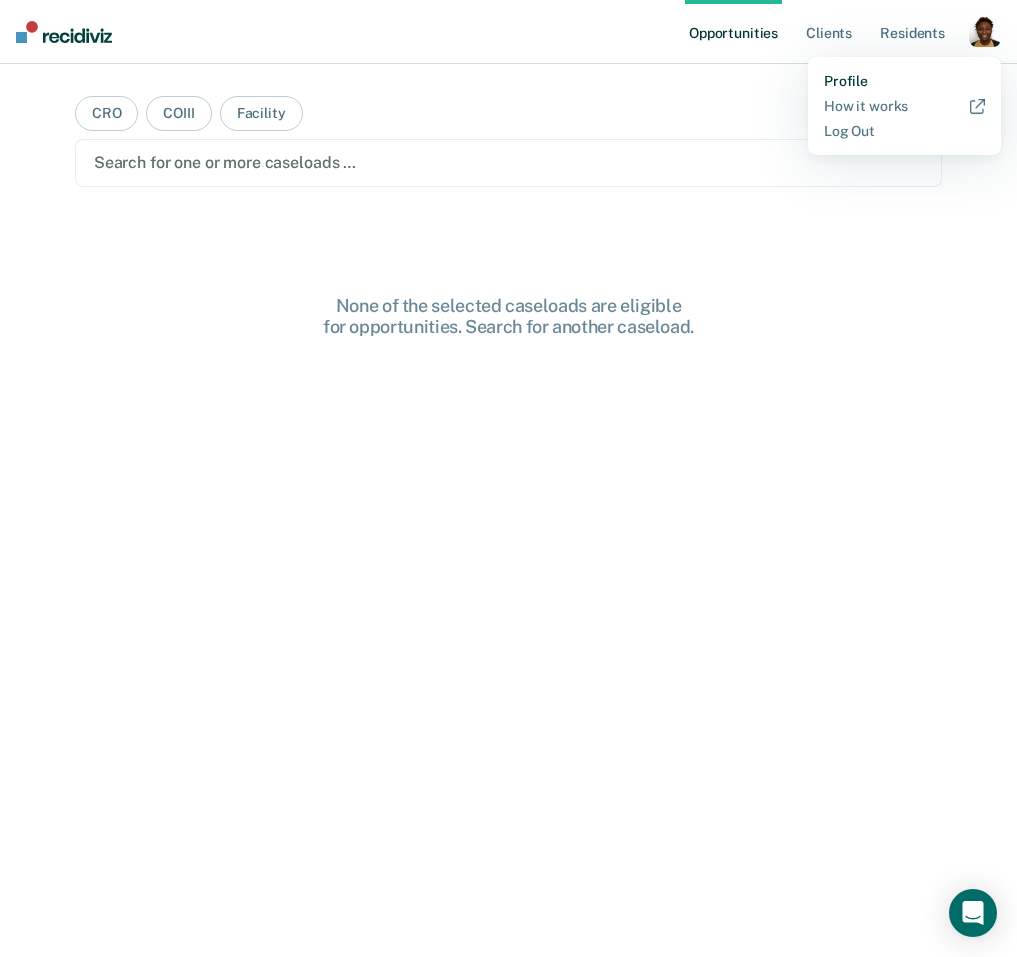click on "Profile" at bounding box center (904, 81) 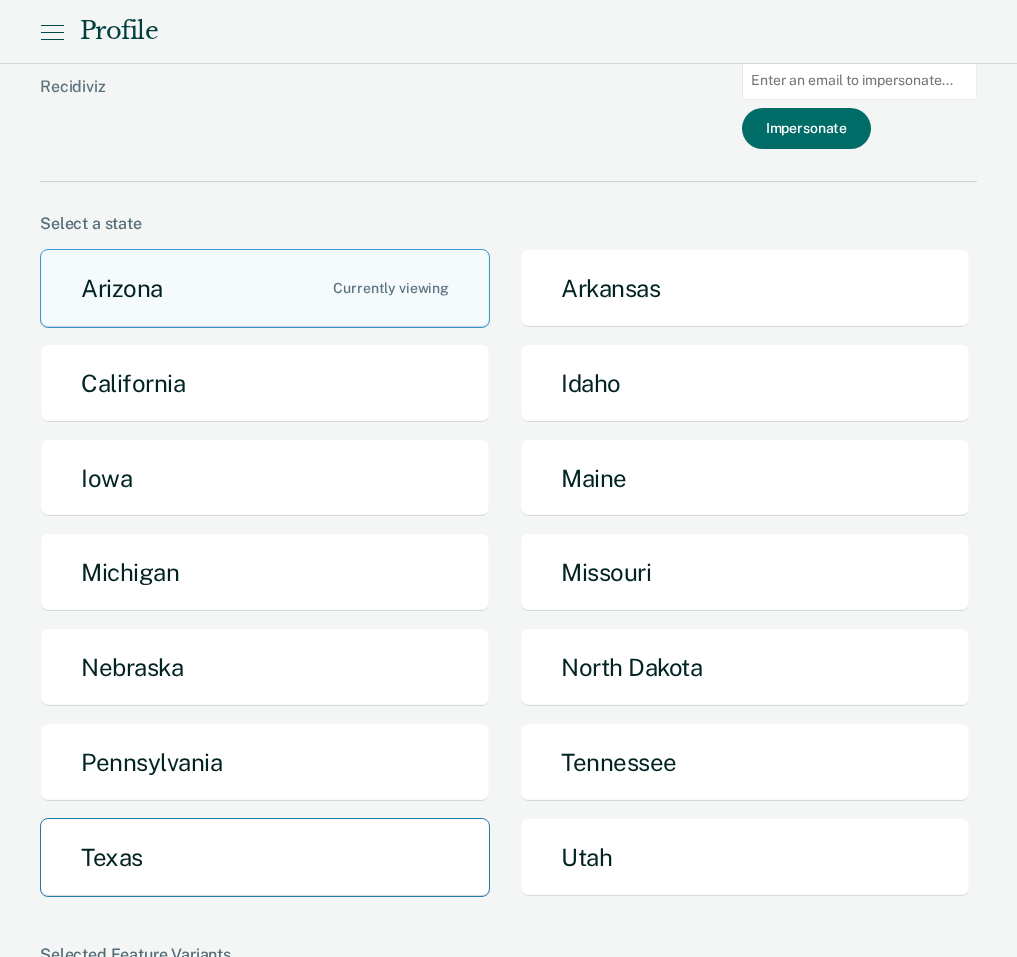 click on "Texas" at bounding box center [265, 857] 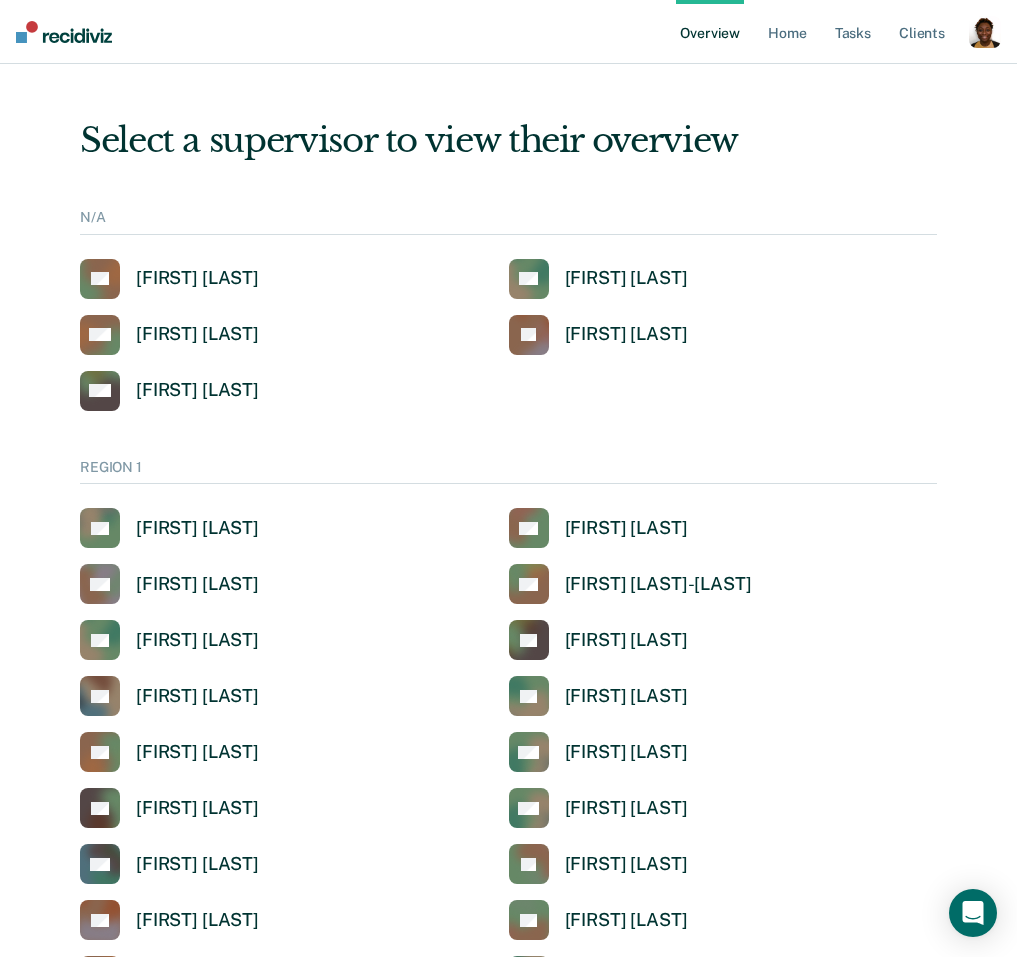 click on "REGION 1" at bounding box center (508, 472) 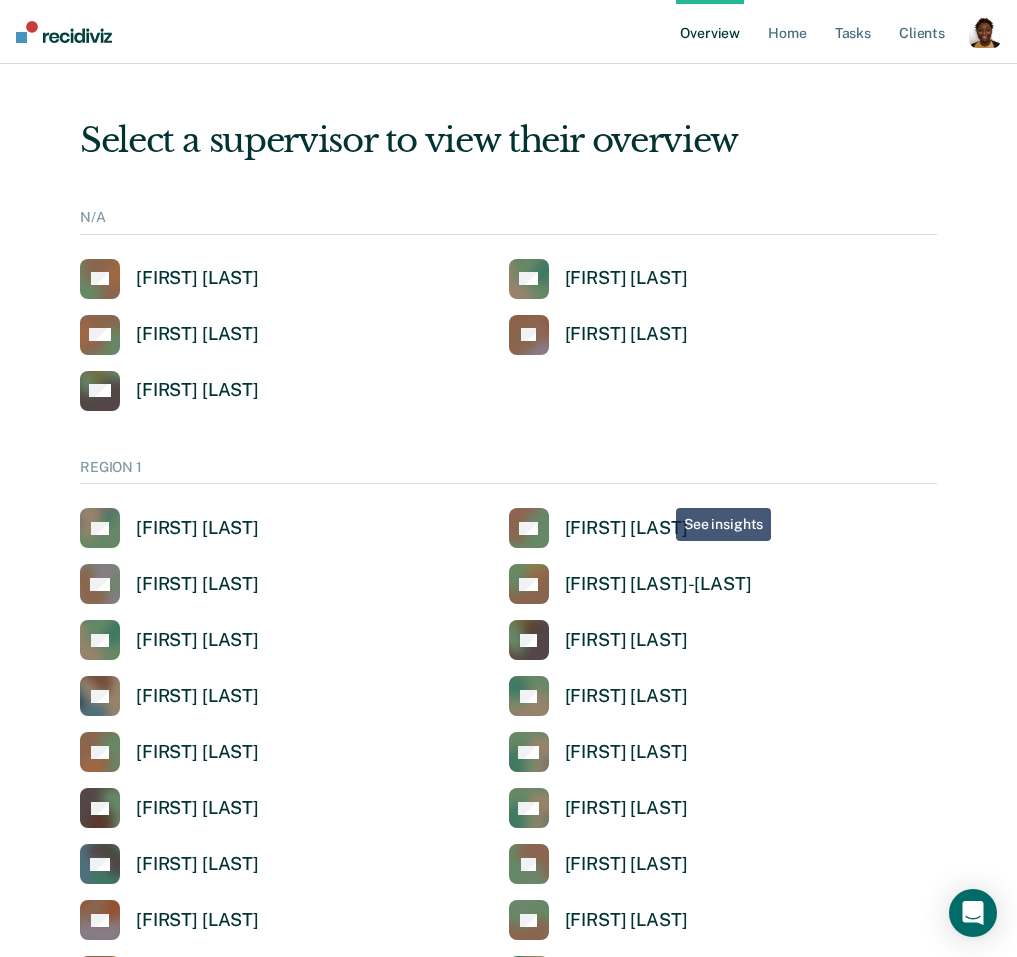 click on "Select a supervisor to view their overview N/A AB Alfred Barrera AC Ana Ceballos DM Darryll Mccou JA Jocelyn Angton MR Mandy Rodriguez REGION 1 AS Alicia Sanchez AG Anabel Guy AA Anita Andry AR Anna Ronning-Batton AC Annetta Cagle AF Ashley Fredericks AL Ashley Loftis BL Brittany Larue CT Camelia Townsend CM Caneasha Mack CP Chad Paulson CM Charles Mcchesney DH David Hopkins DJ Dominique Jack ED Elissa Dent EC Ericka Calloway EF Esteban Fuentes JD Jane Dandurand JD Jasmine Douglas JR Jeremy Robertson JS Jerri Stencil JF Jesenna Fong JC Jessica Cleveland JW Jimmy Wallace JC Jonathan Convis KB Kathleen Briones KB Kristina Bryan KM Krystle Mccoy LJ Latisha Jones LA Luz Alvarez-Cruz MH Megan Harper MJ Miranda Jolly RR Raegan Ross RK Robert Kimbro RG Rogerick Gill RM Ruby Marks SC Sabrina Callesto SG Samuel Gray SE Shawn Estes SH Shawn Hebert SB Shayla Broussard SW Sylvia Willis TB Tamiya Bridges TW Tiffany Williams TL Tracy Lewis REGION 2 AM Alfrida Moland AB Alyssa Barton AI Andrew Isom AM Angel Martin AO AS AP" at bounding box center [508, 4666] 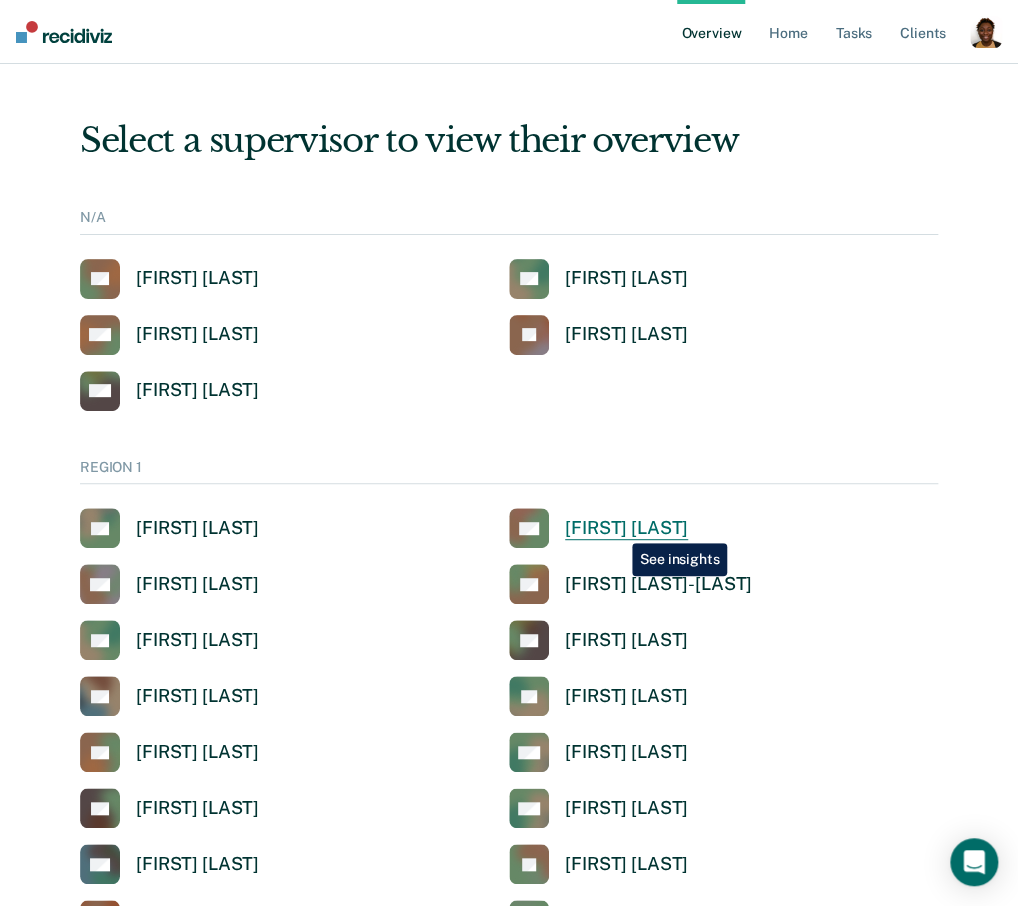 click on "[FIRST] [LAST]" at bounding box center [626, 528] 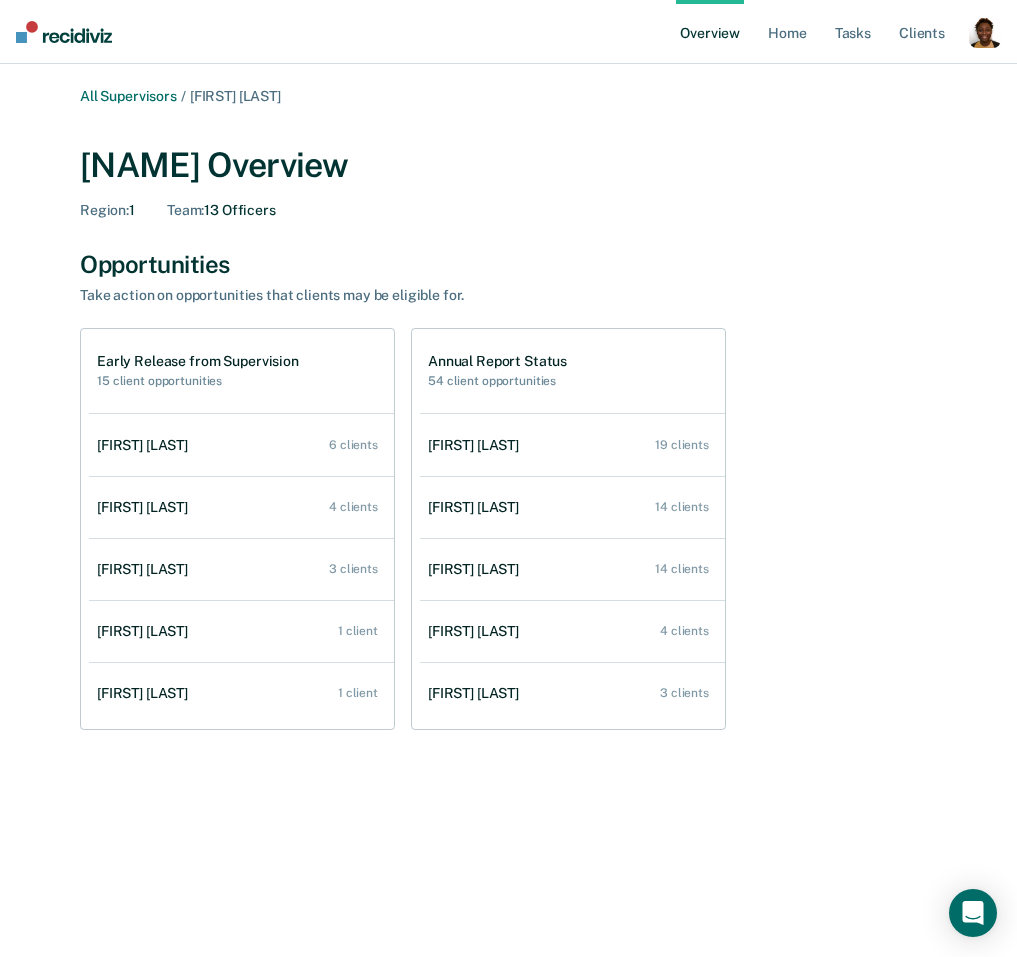 click at bounding box center [985, 32] 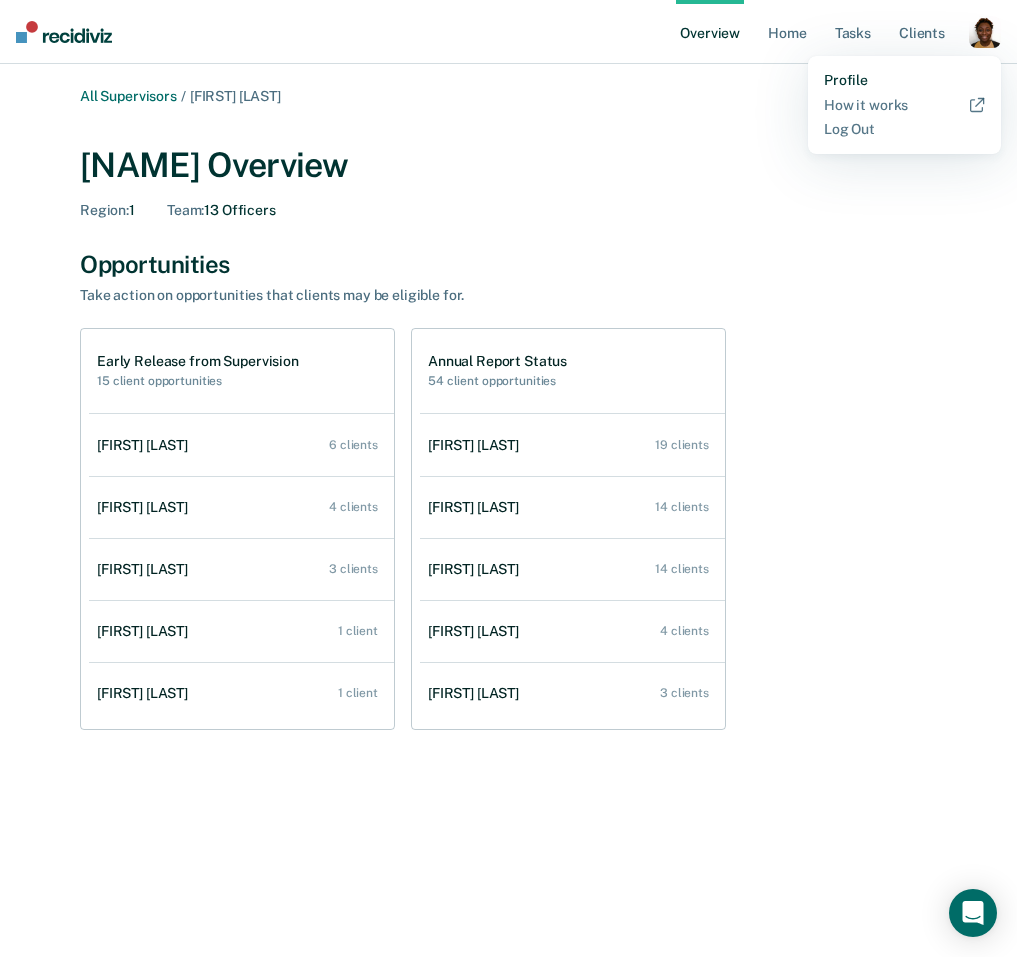 click on "Profile" at bounding box center (904, 80) 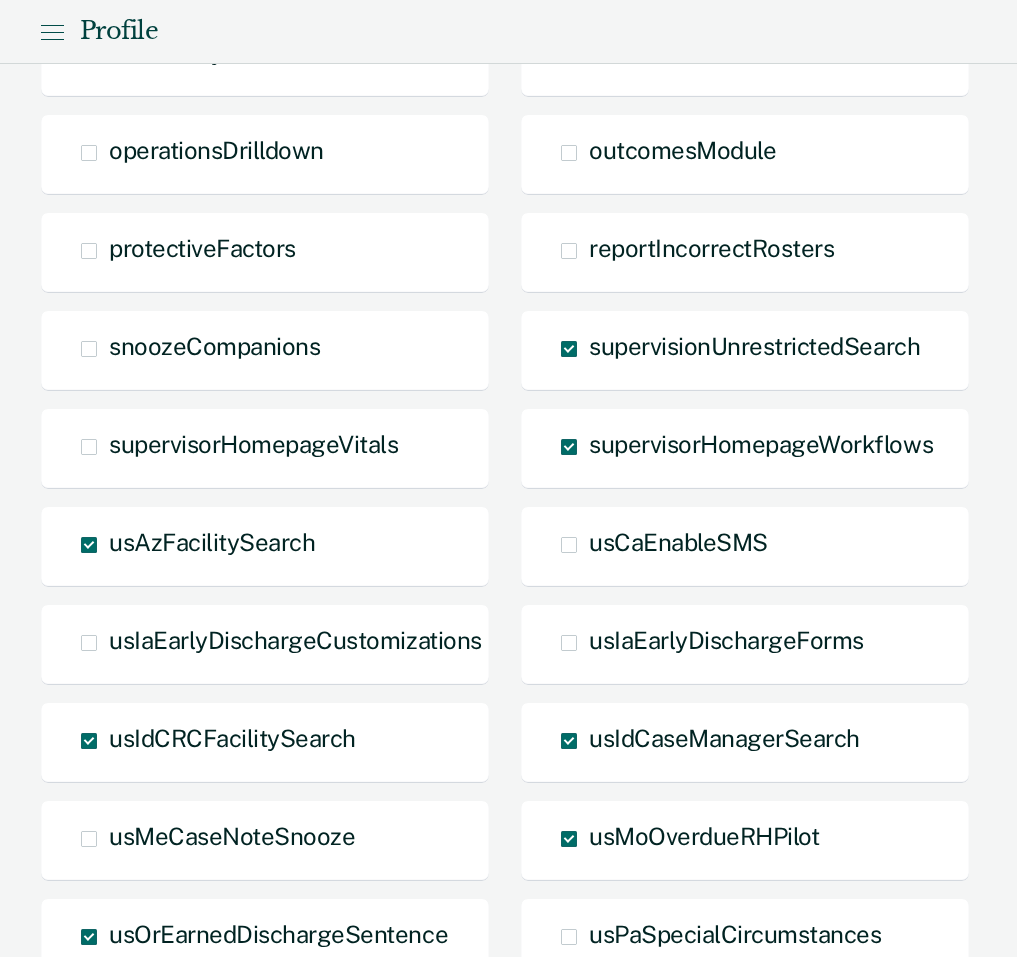 scroll, scrollTop: 1437, scrollLeft: 0, axis: vertical 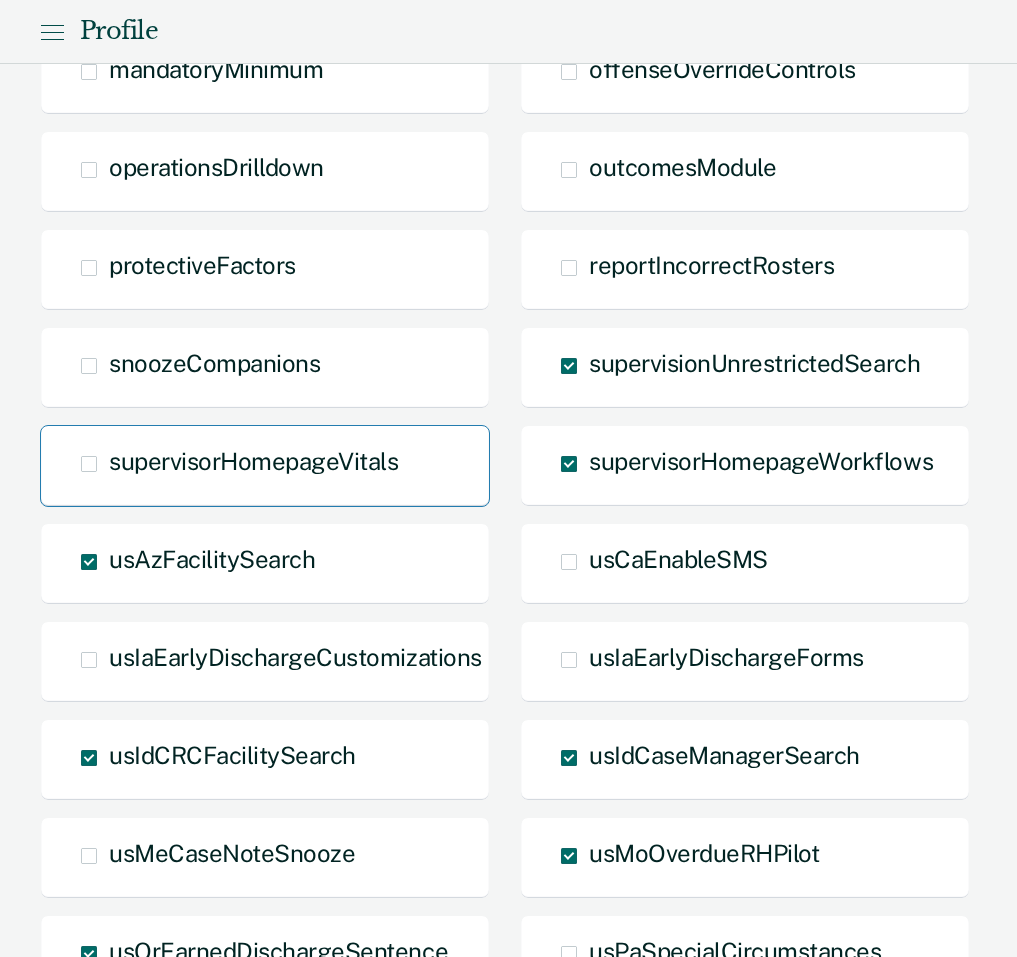 drag, startPoint x: 260, startPoint y: 486, endPoint x: 271, endPoint y: 489, distance: 11.401754 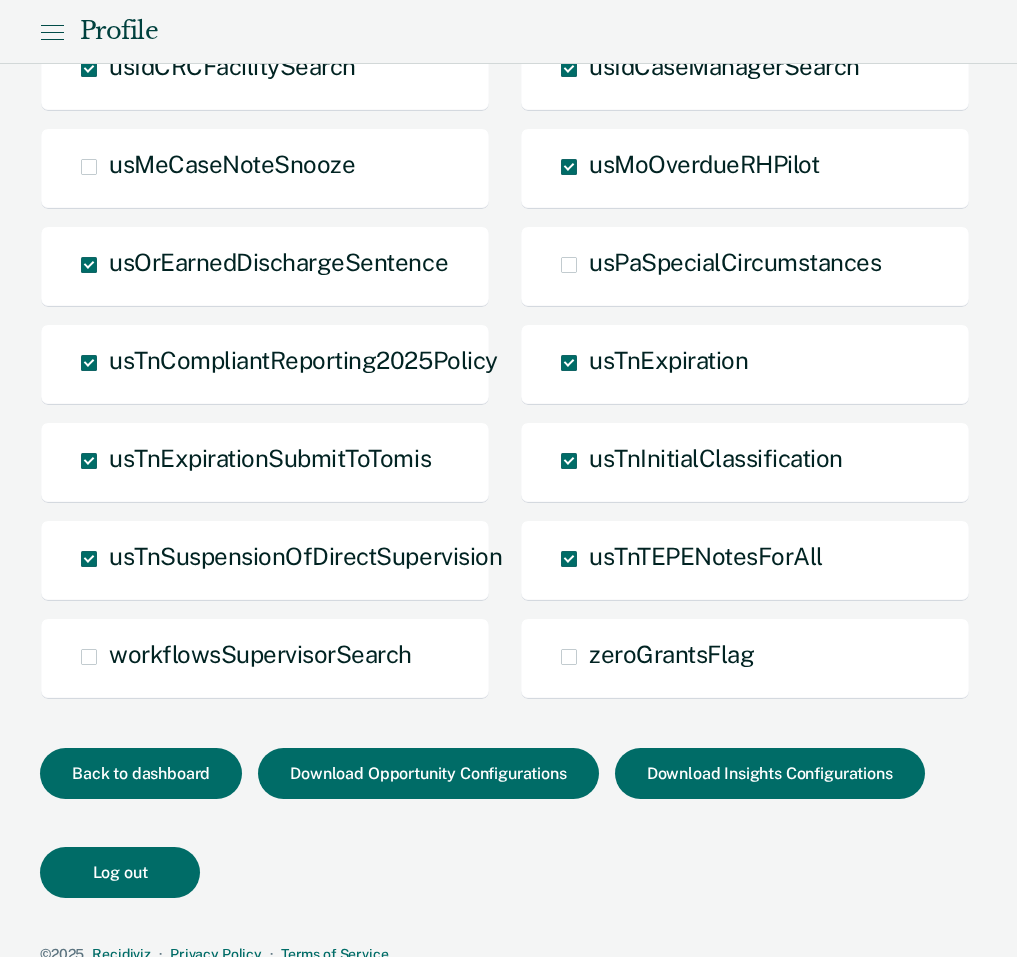 scroll, scrollTop: 2148, scrollLeft: 0, axis: vertical 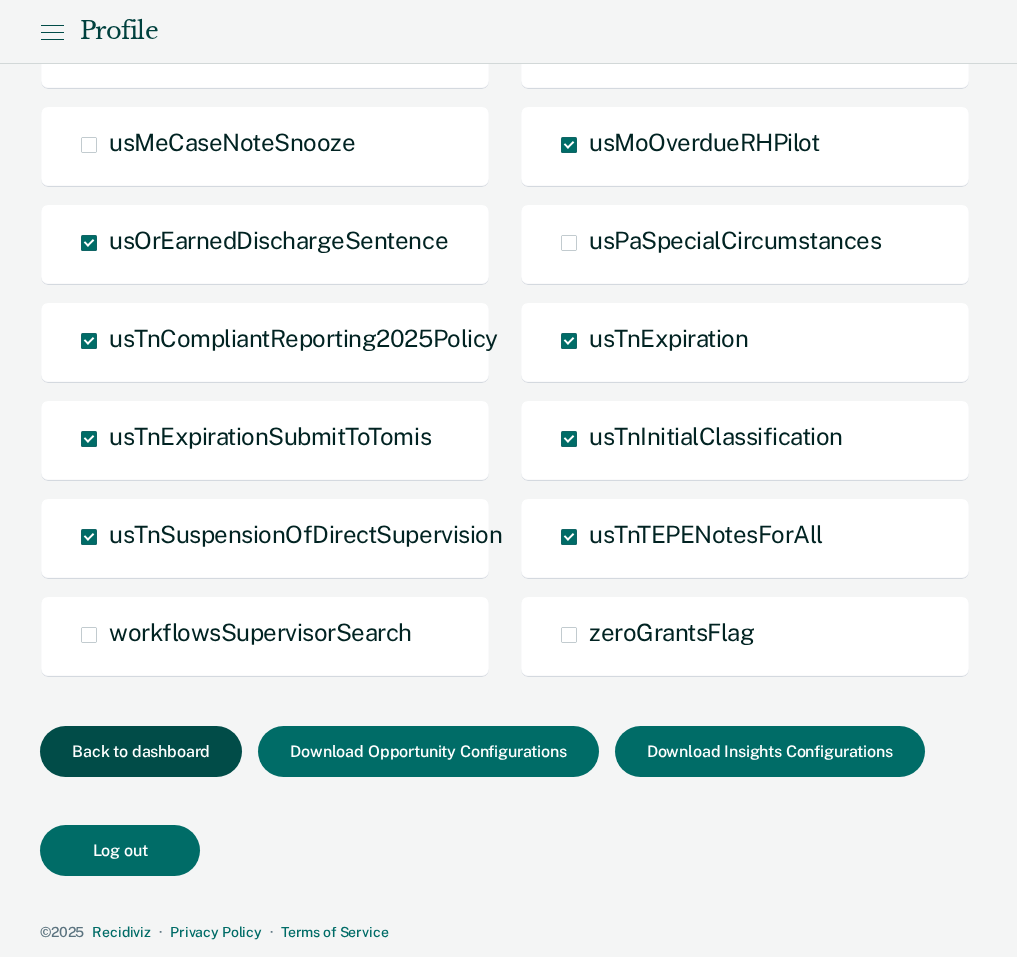 click on "Back to dashboard" at bounding box center [141, 751] 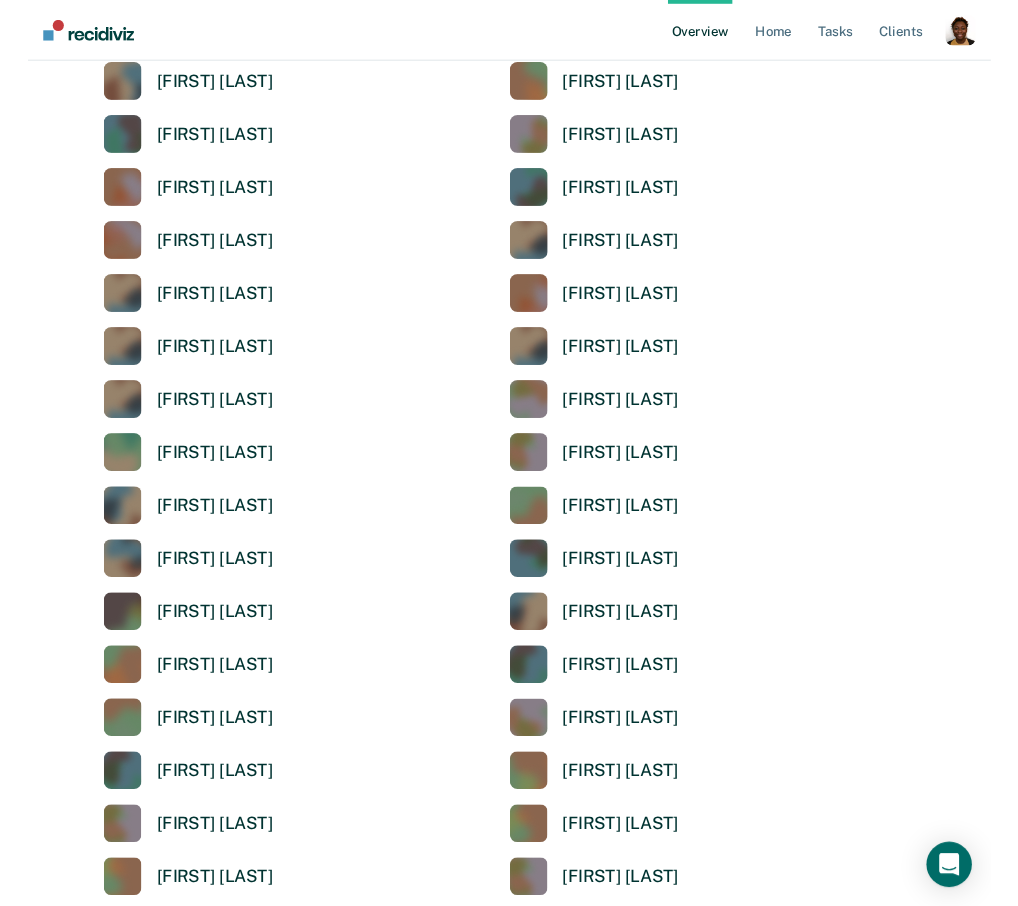 scroll, scrollTop: 0, scrollLeft: 0, axis: both 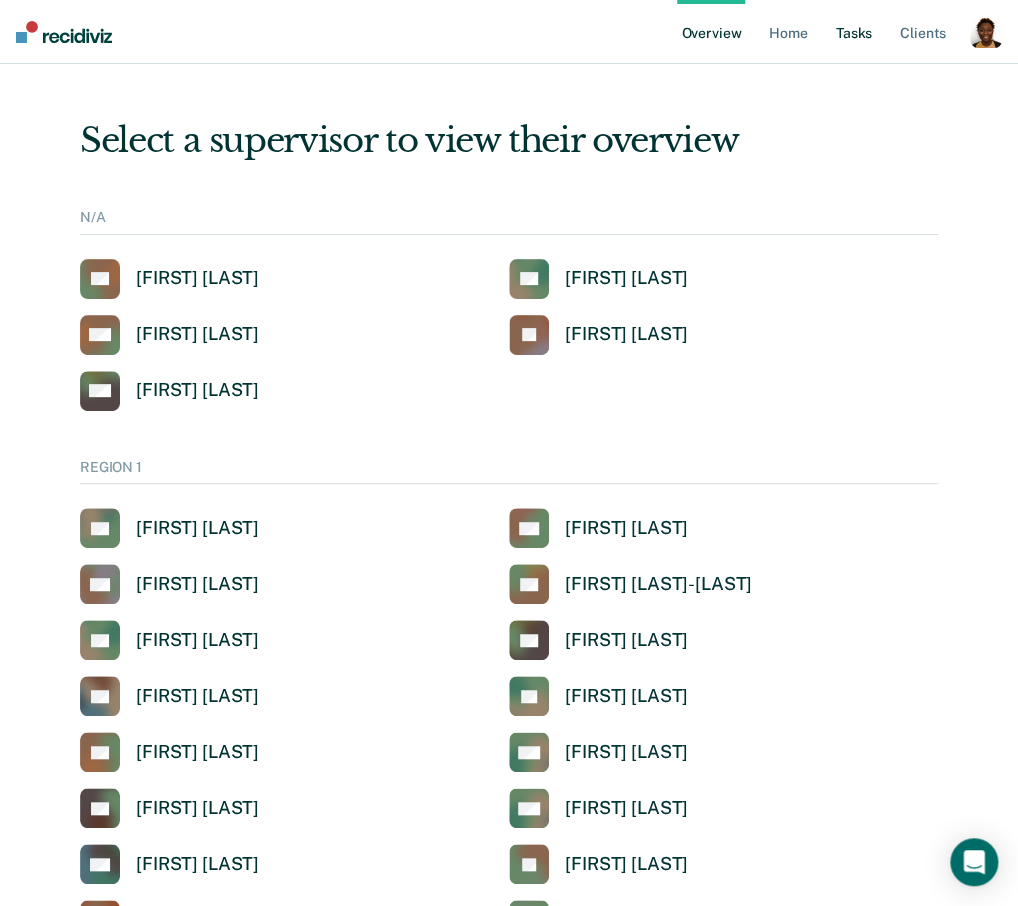 click on "Tasks" at bounding box center (854, 32) 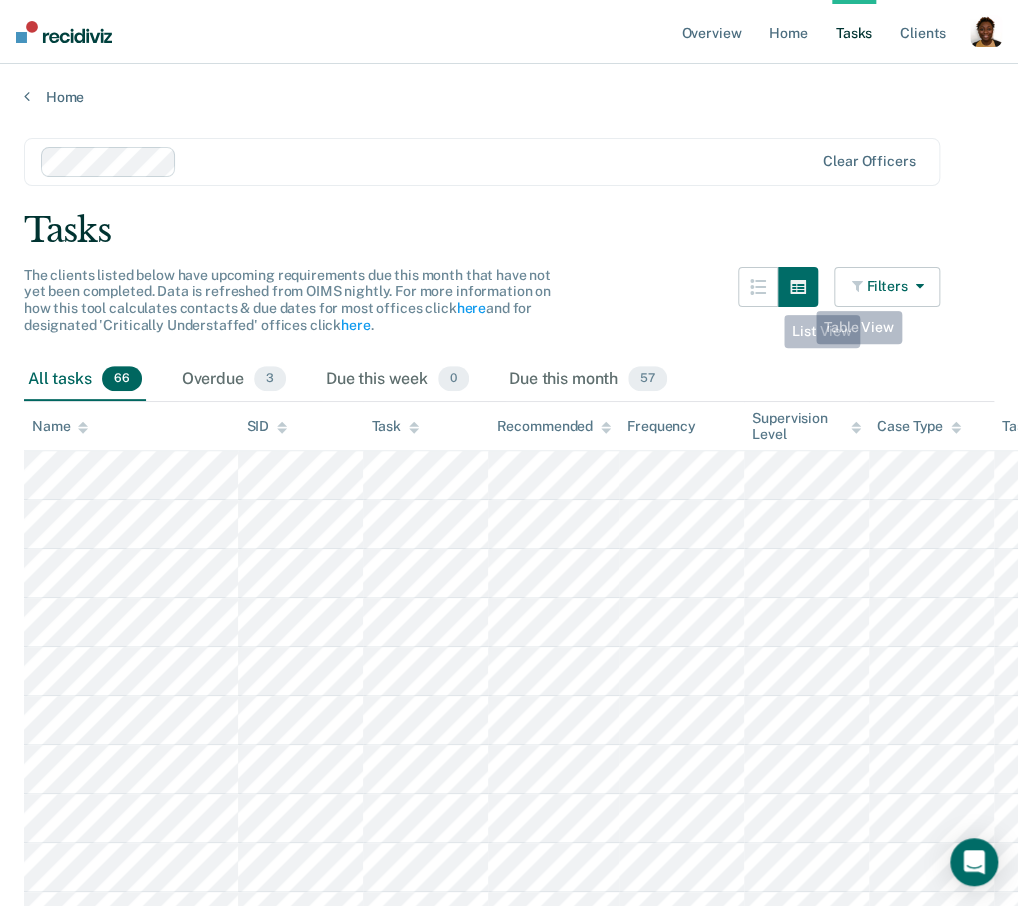 click on "Filters" at bounding box center [887, 287] 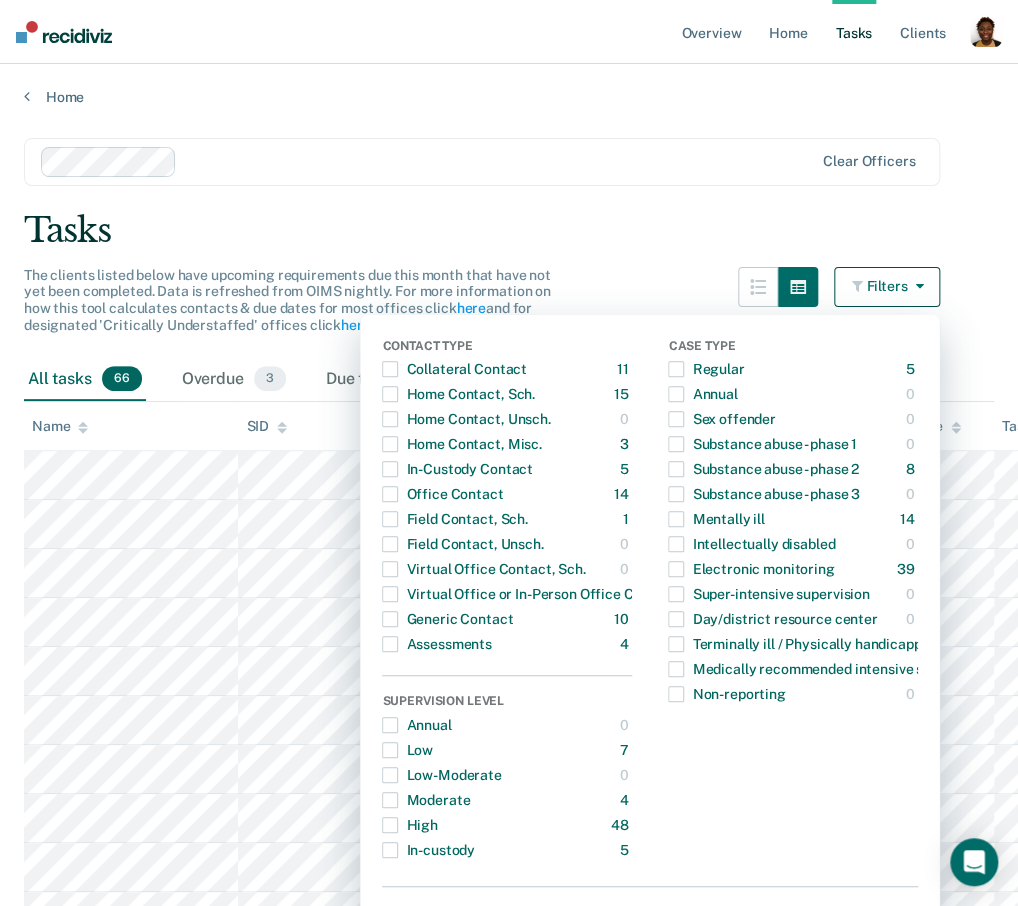 drag, startPoint x: 691, startPoint y: 241, endPoint x: 579, endPoint y: 158, distance: 139.4023 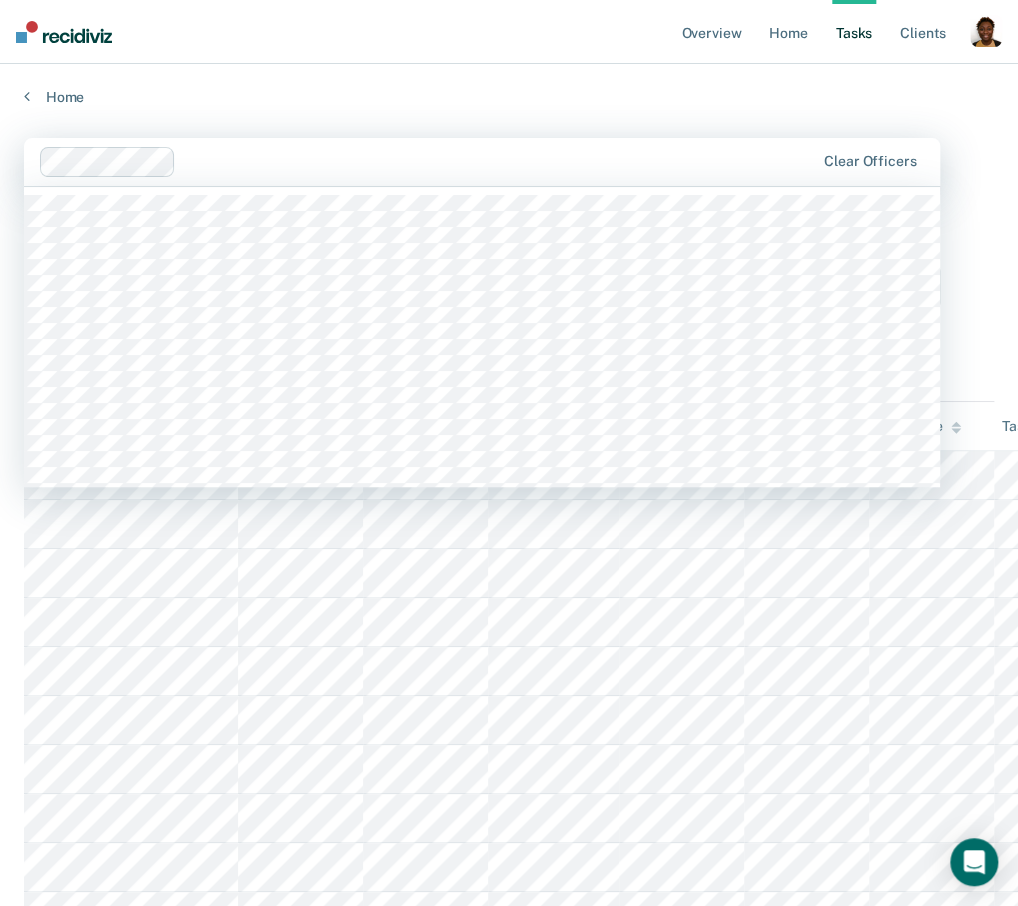click at bounding box center (499, 161) 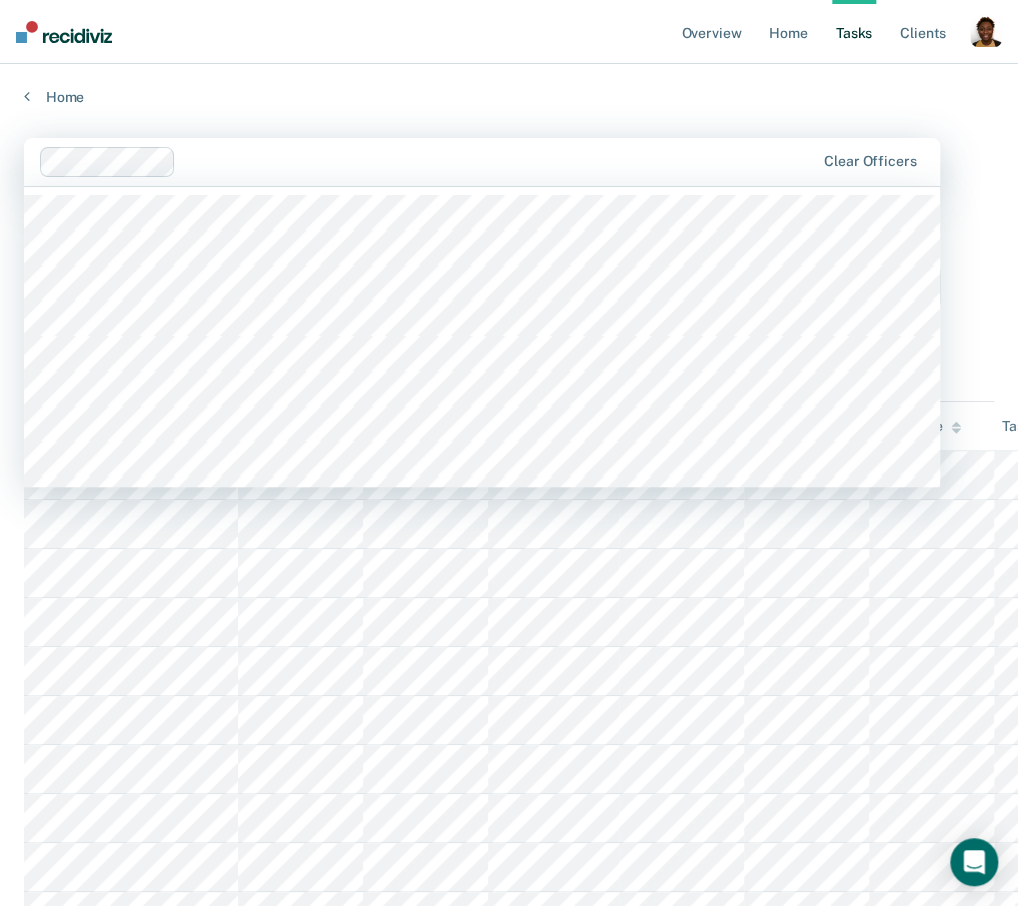 click on "[FIRST] [LAST], 1 of [COUNT]. [COUNT] results available. Use Up and Down to choose options, press Enter to select the currently focused option, press Escape to exit the menu, press Tab to select the option and exit the menu. Clear   officers Tasks The clients listed below have upcoming requirements due this month
that have not yet been completed. Data is refreshed from OIMS nightly.
For more information on how this tool calculates contacts & due dates
for most offices click  here
and for designated 'Critically Understaffed' offices click
here .  Filters Contact Type Collateral Contact 11 ONLY Home Contact, Sch. 15 ONLY Home Contact, Unsch. 0 ONLY Home Contact, Misc. 3 ONLY In-Custody Contact 5 ONLY Office Contact 14 ONLY Field Contact, Sch. 1 ONLY Field Contact, Unsch. 0 ONLY Virtual Office Contact, Sch. 0 ONLY Virtual Office or In-Person Office Contact 3 ONLY Generic Contact 10 ONLY Assessments 4 ONLY Supervision Level Annual 0 ONLY Low 7 ONLY Low-Moderate 0 4" at bounding box center [509, 1932] 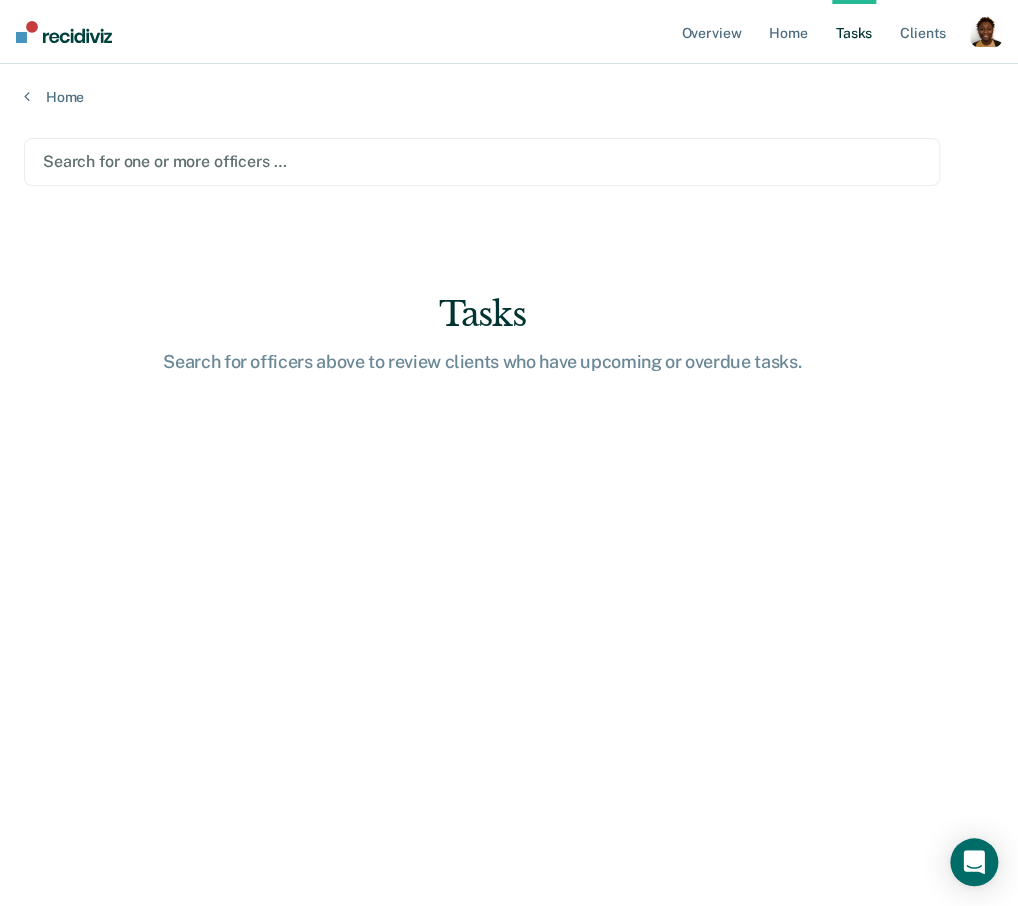 click on "Search for one or more officers …" at bounding box center (482, 162) 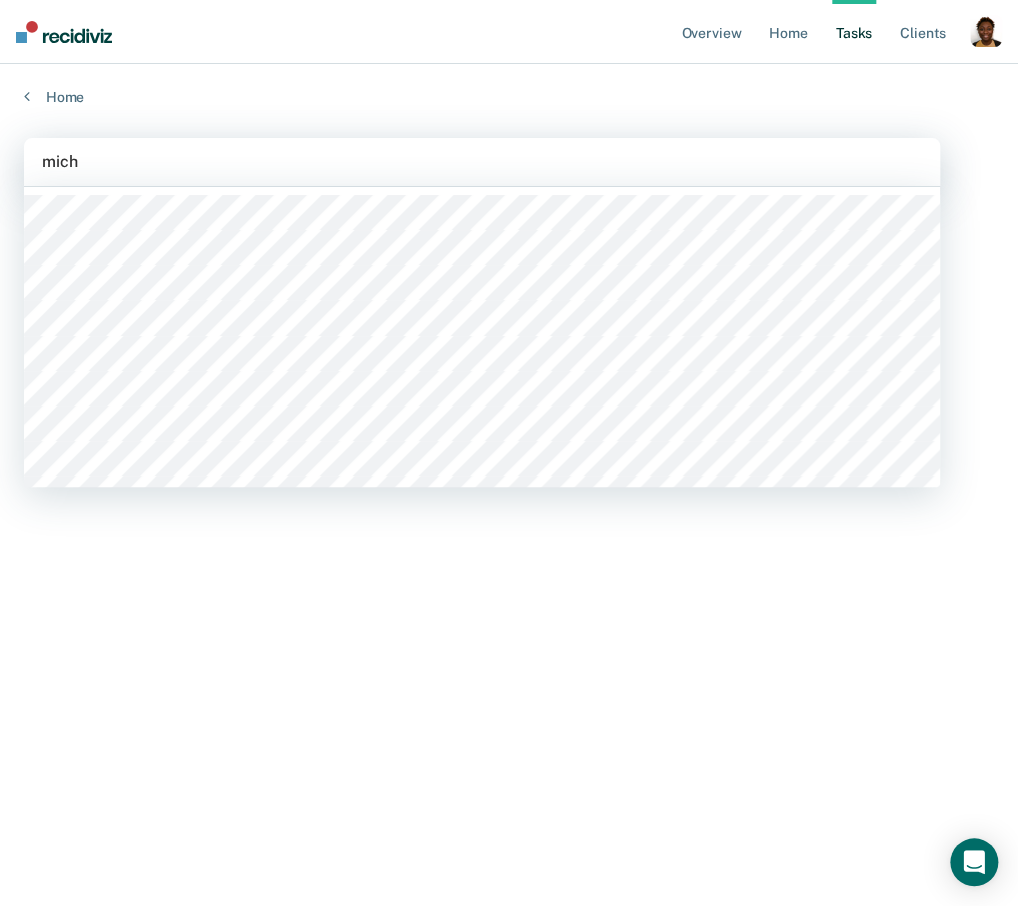 type on "[NAME]" 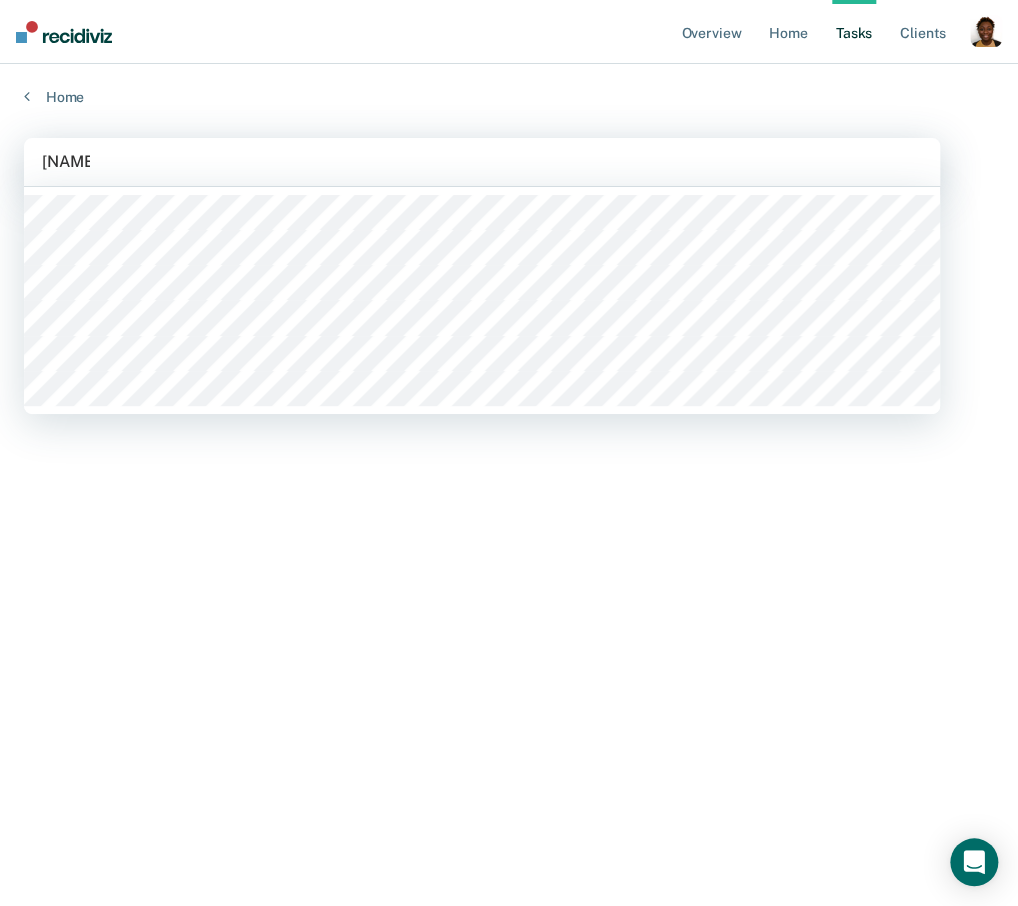 type 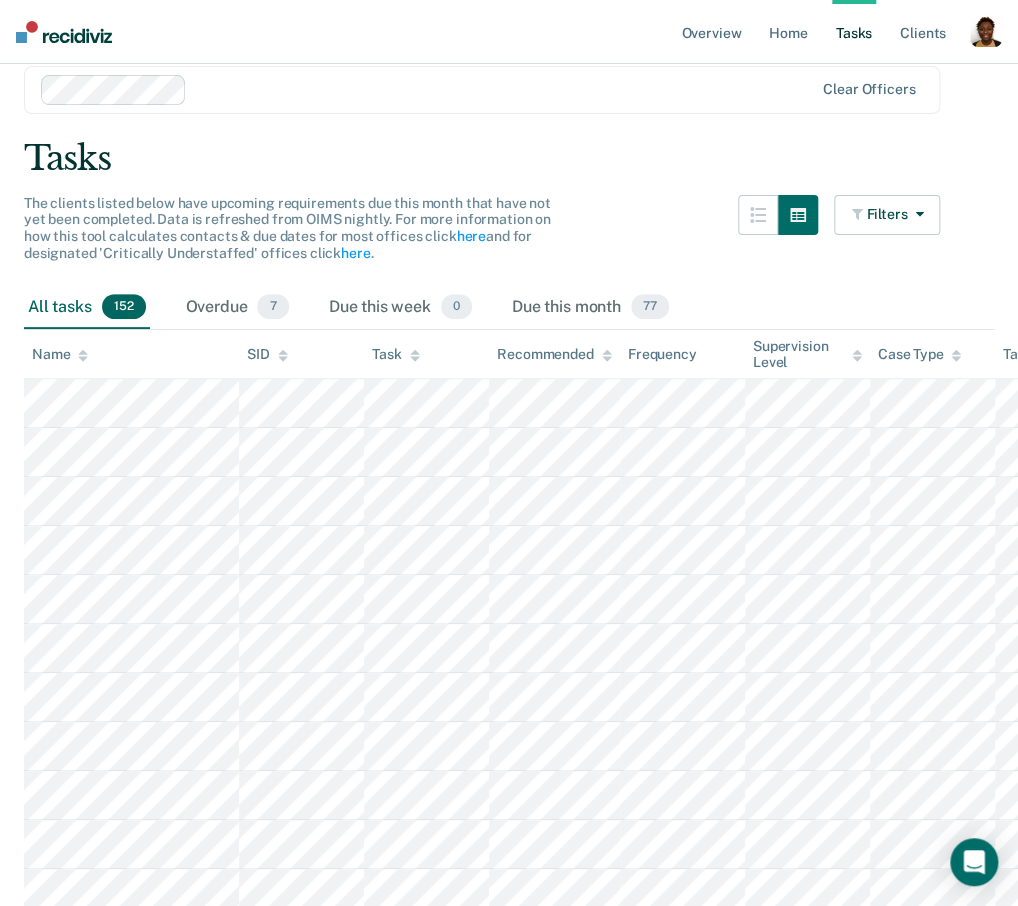 scroll, scrollTop: 60, scrollLeft: 0, axis: vertical 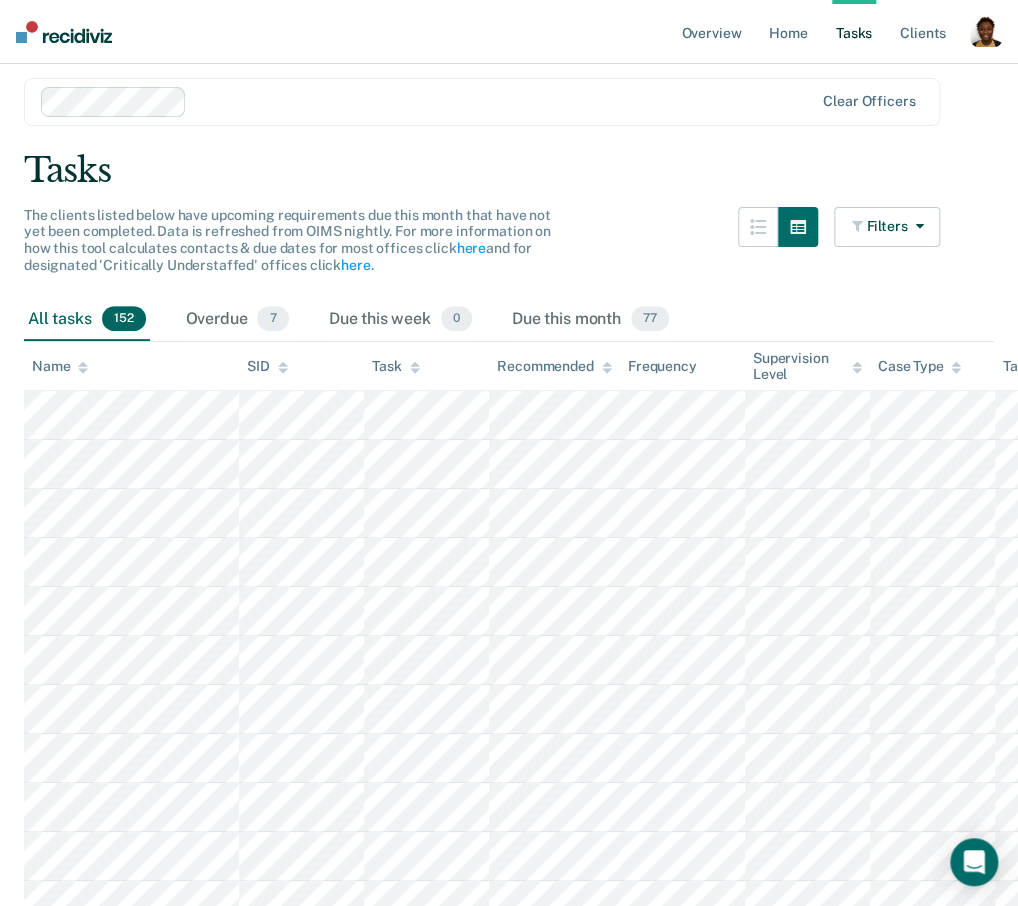 click at bounding box center (986, 31) 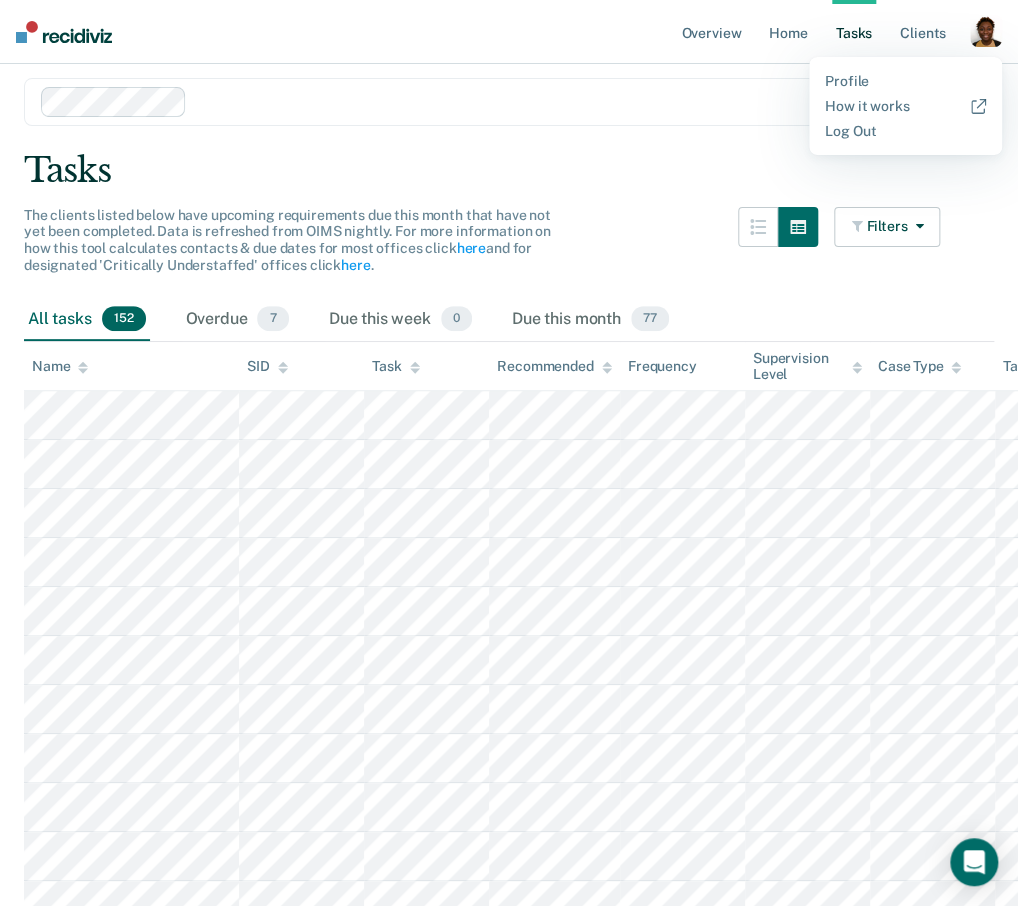click on "Overview Home Tasks Client s Profile How it works Log Out" at bounding box center (509, 32) 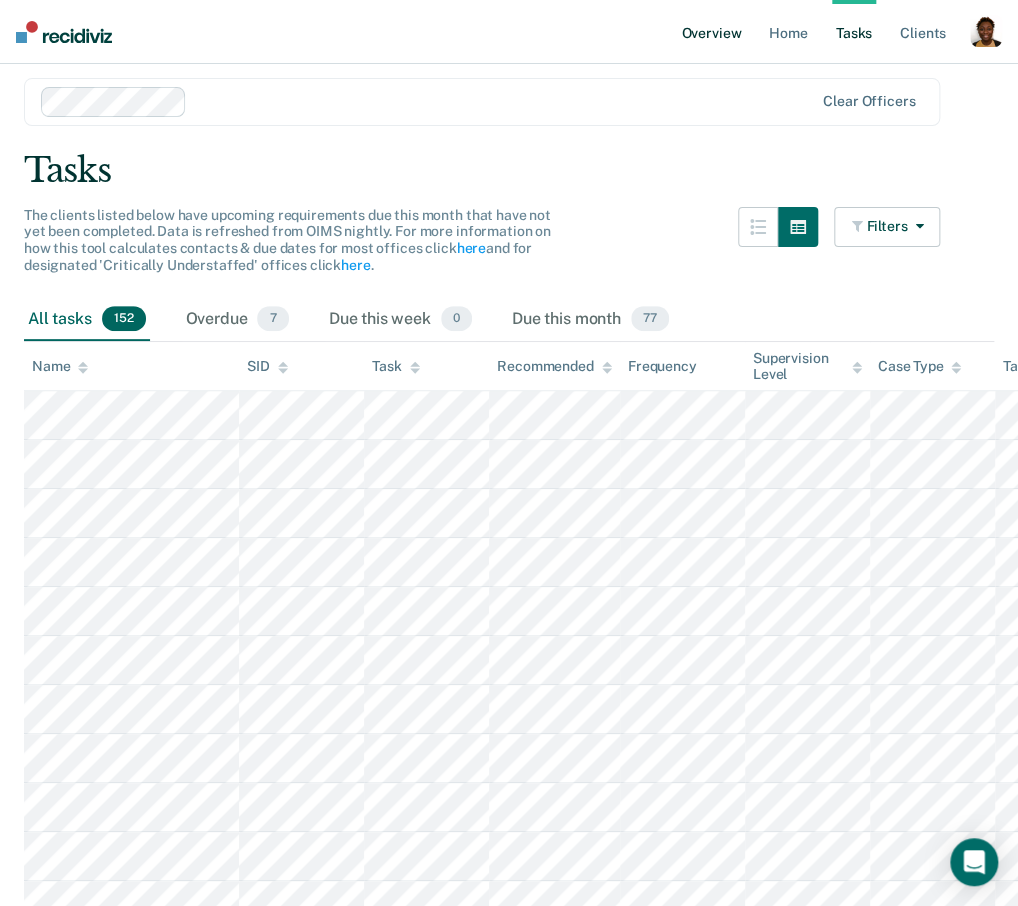 click on "Overview" at bounding box center (711, 32) 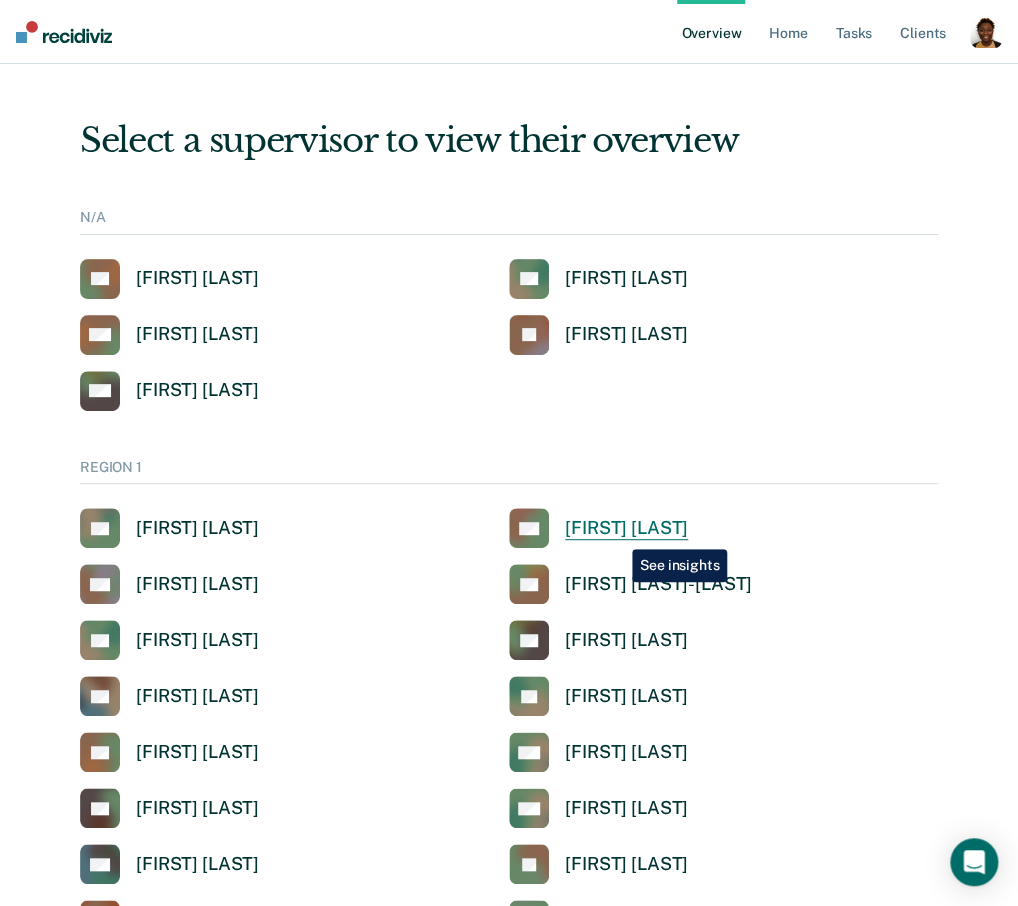 click on "[FIRST] [LAST]" at bounding box center [626, 528] 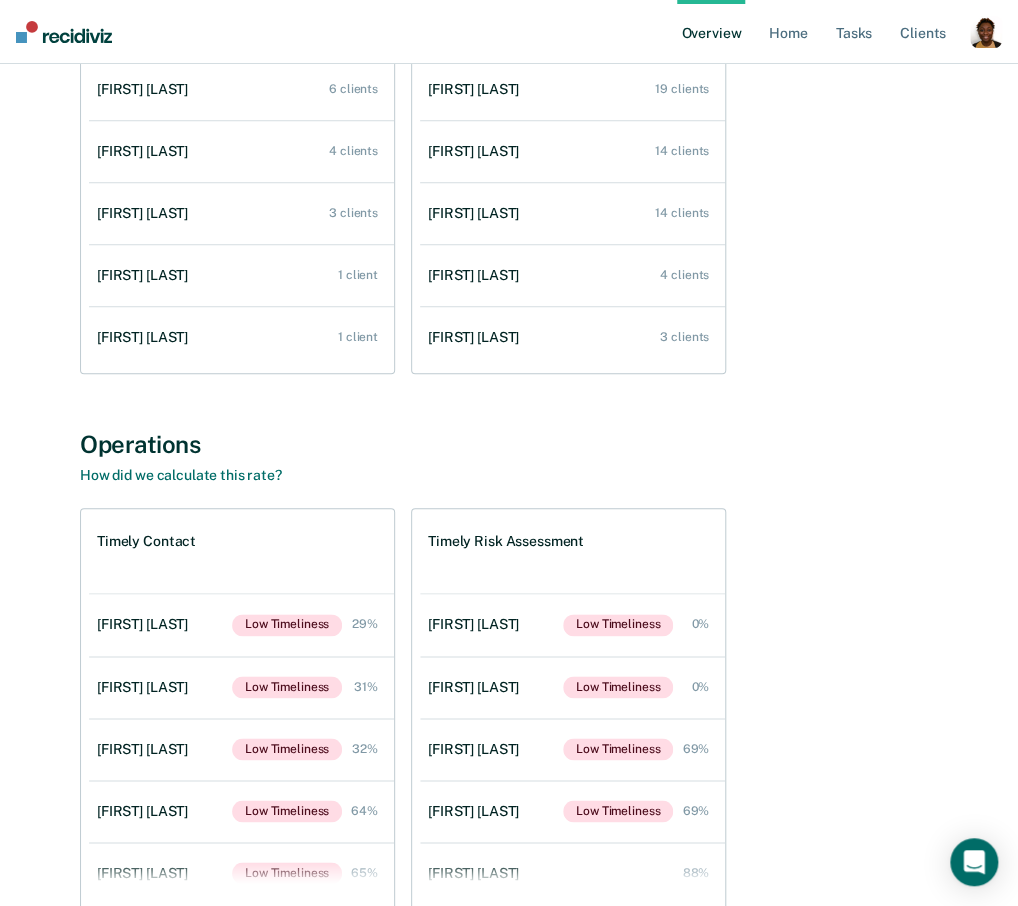 scroll, scrollTop: 372, scrollLeft: 0, axis: vertical 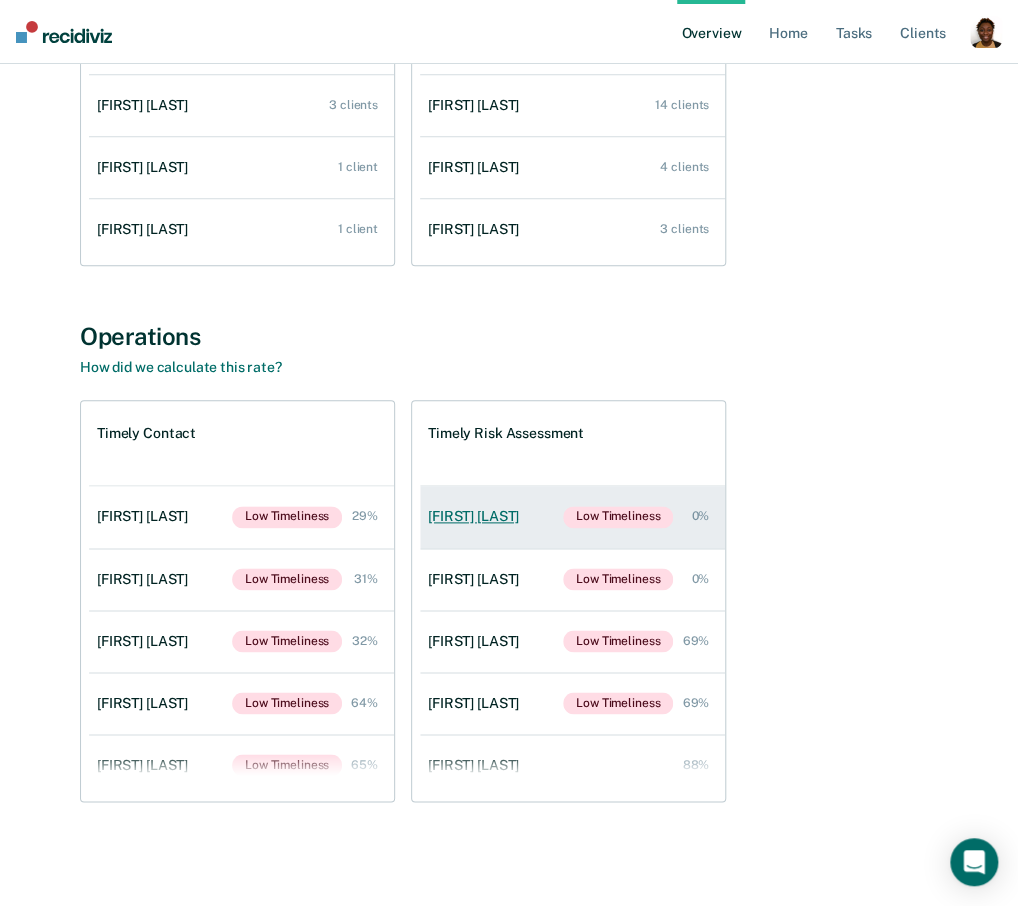 click on "[FIRST] [LAST]" at bounding box center [477, 516] 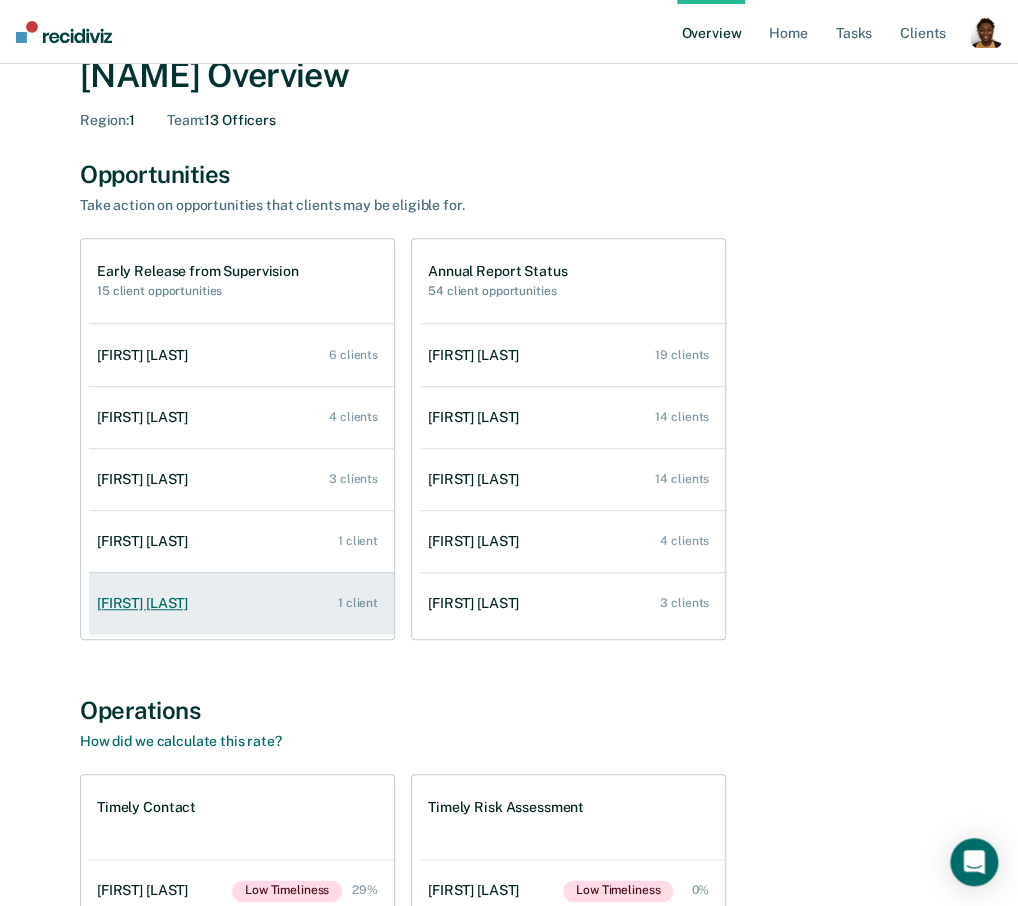 scroll, scrollTop: 140, scrollLeft: 0, axis: vertical 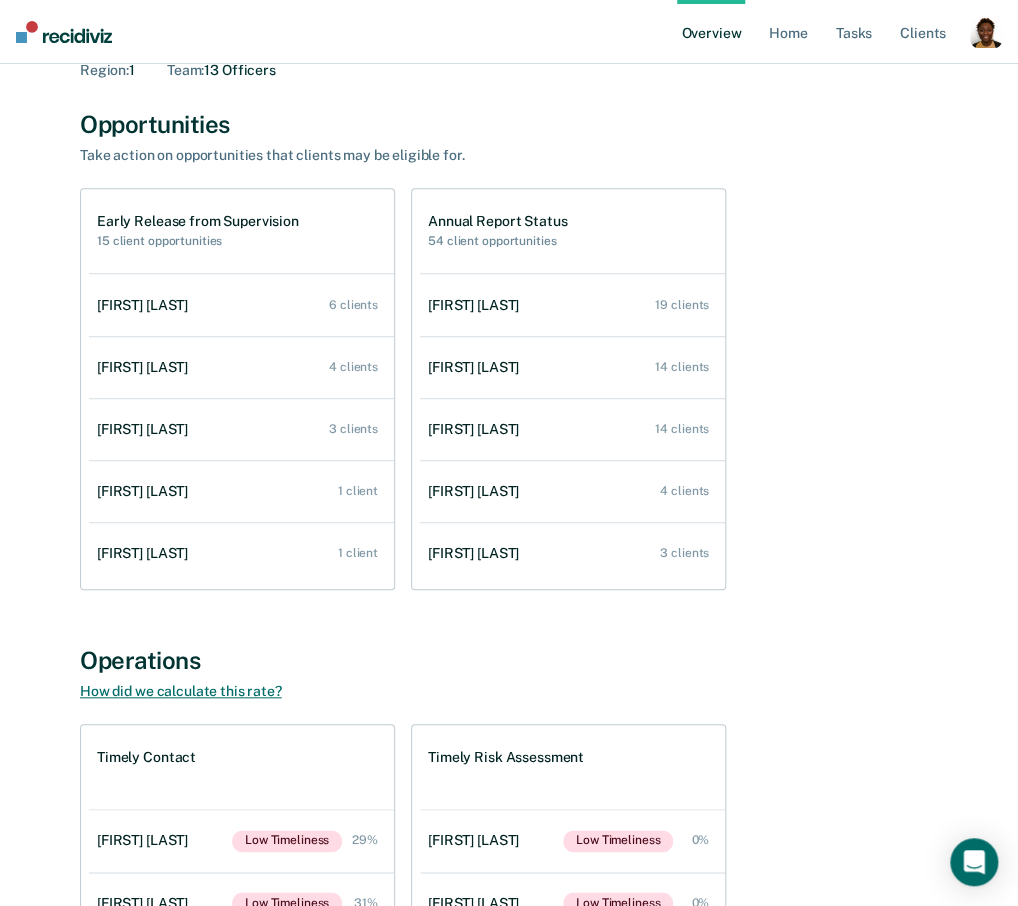 click on "How did we calculate this rate?" at bounding box center [181, 691] 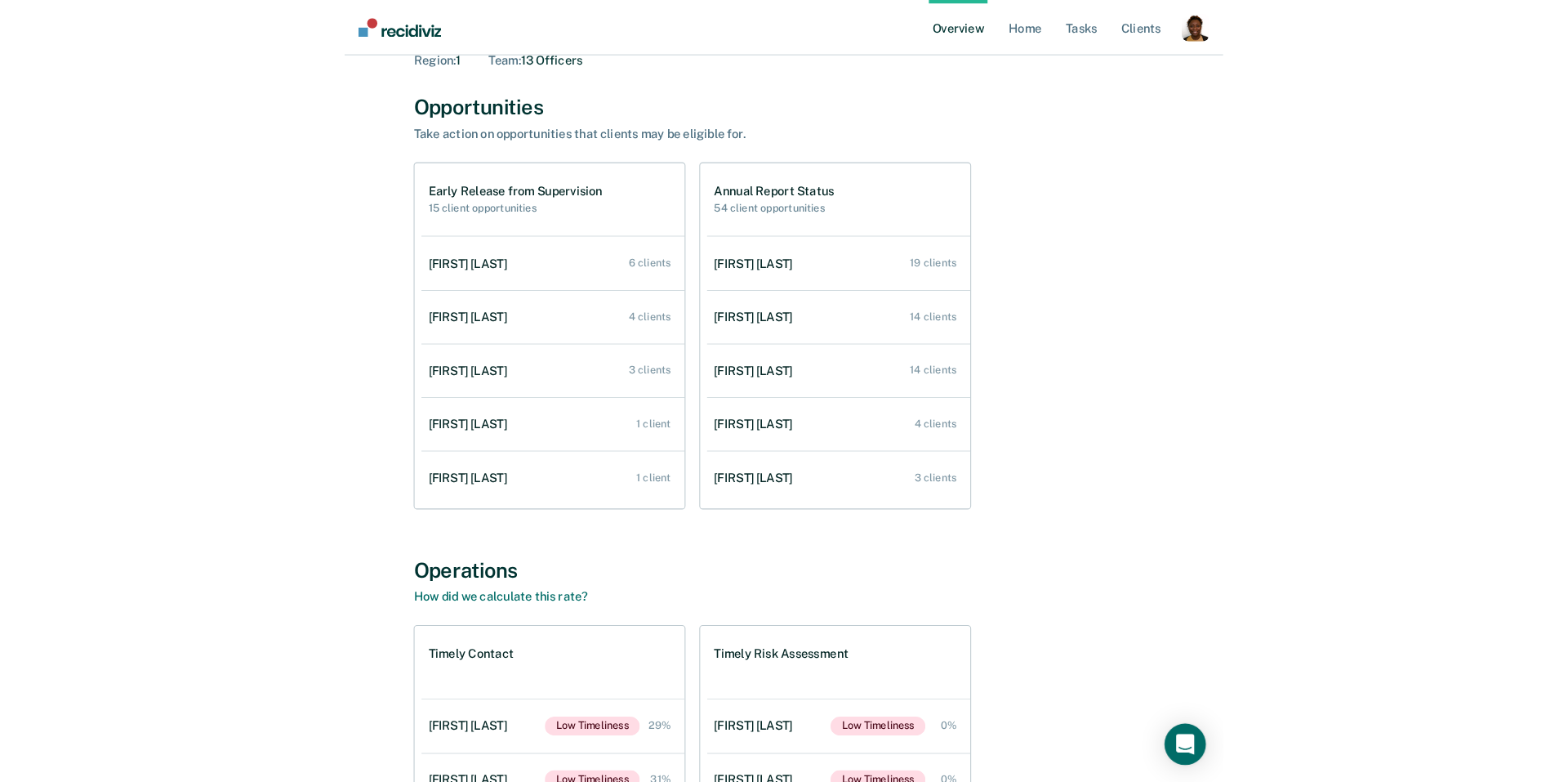 scroll, scrollTop: 115, scrollLeft: 0, axis: vertical 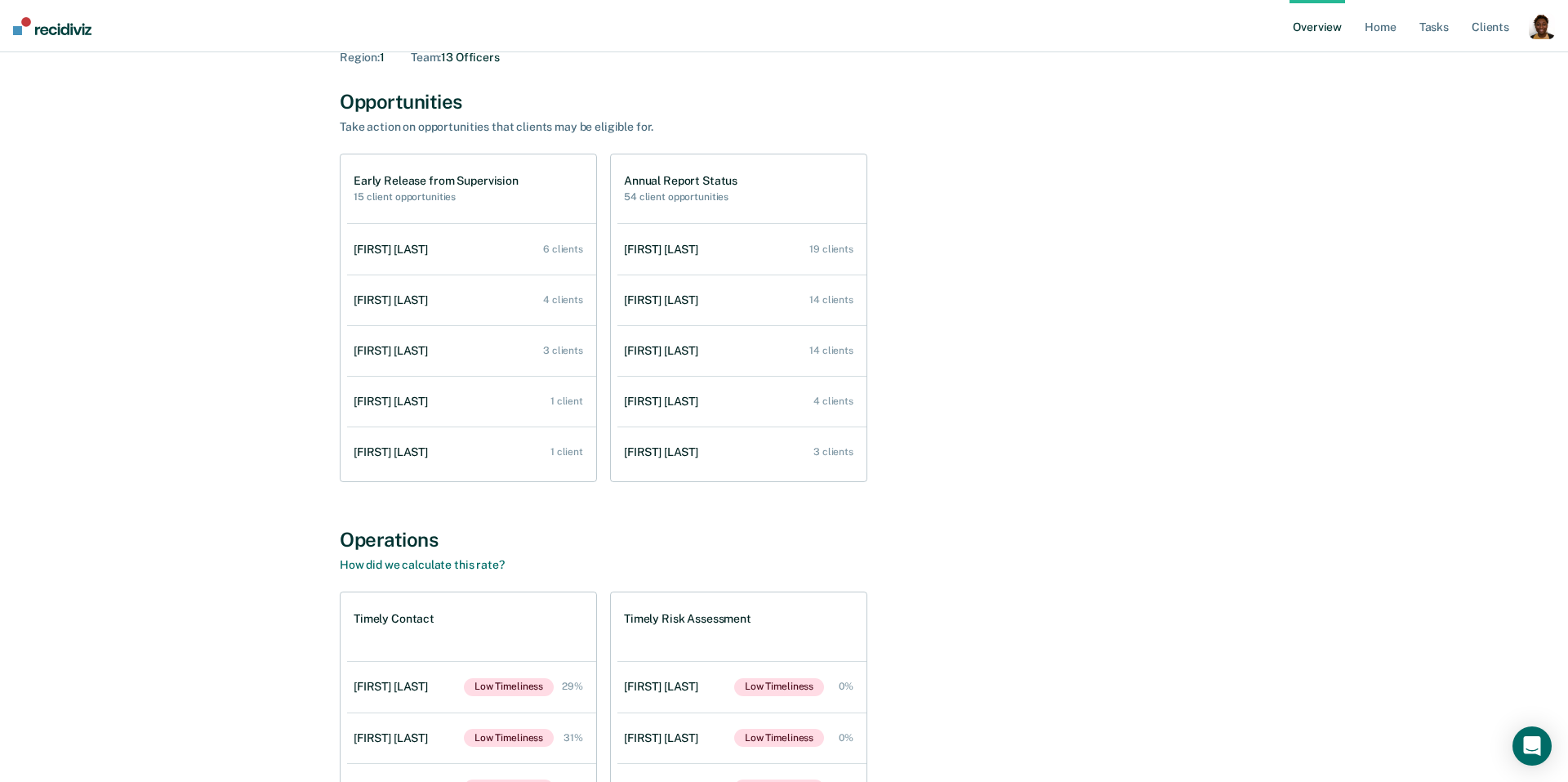 click at bounding box center (1542, 26) 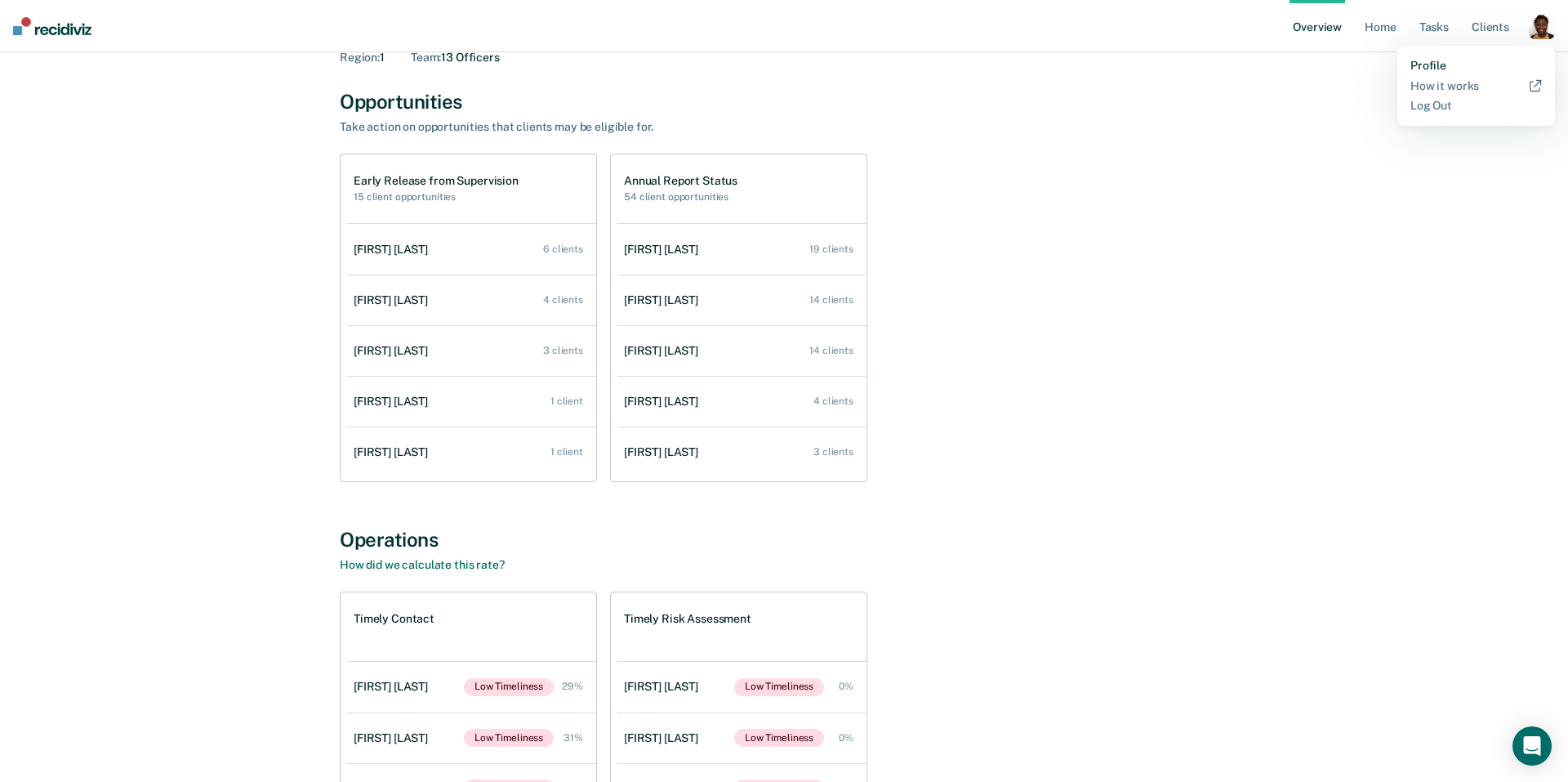 click on "Profile" at bounding box center (1476, 65) 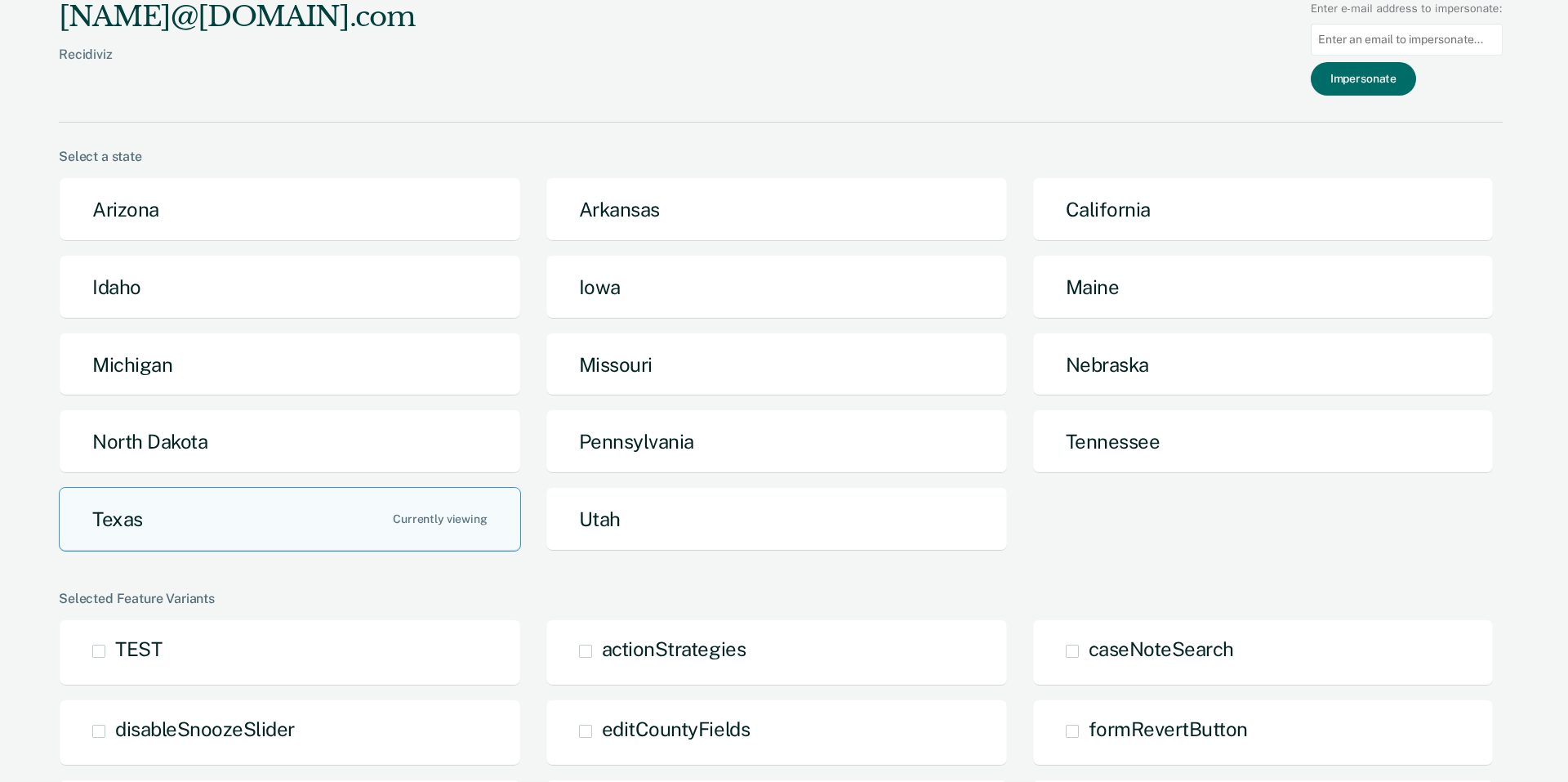 scroll, scrollTop: 1012, scrollLeft: 0, axis: vertical 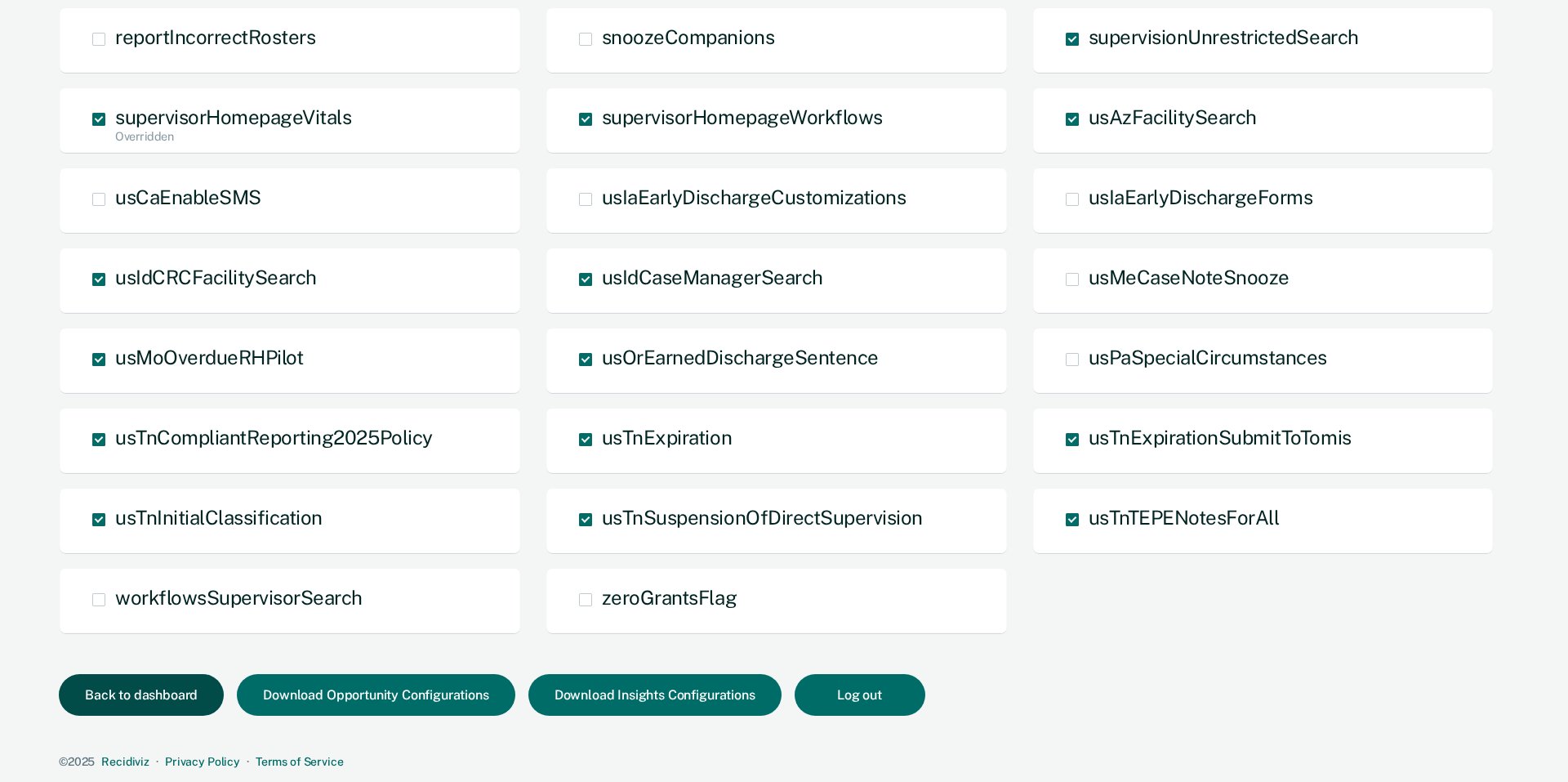 click on "Back to dashboard" at bounding box center [141, 695] 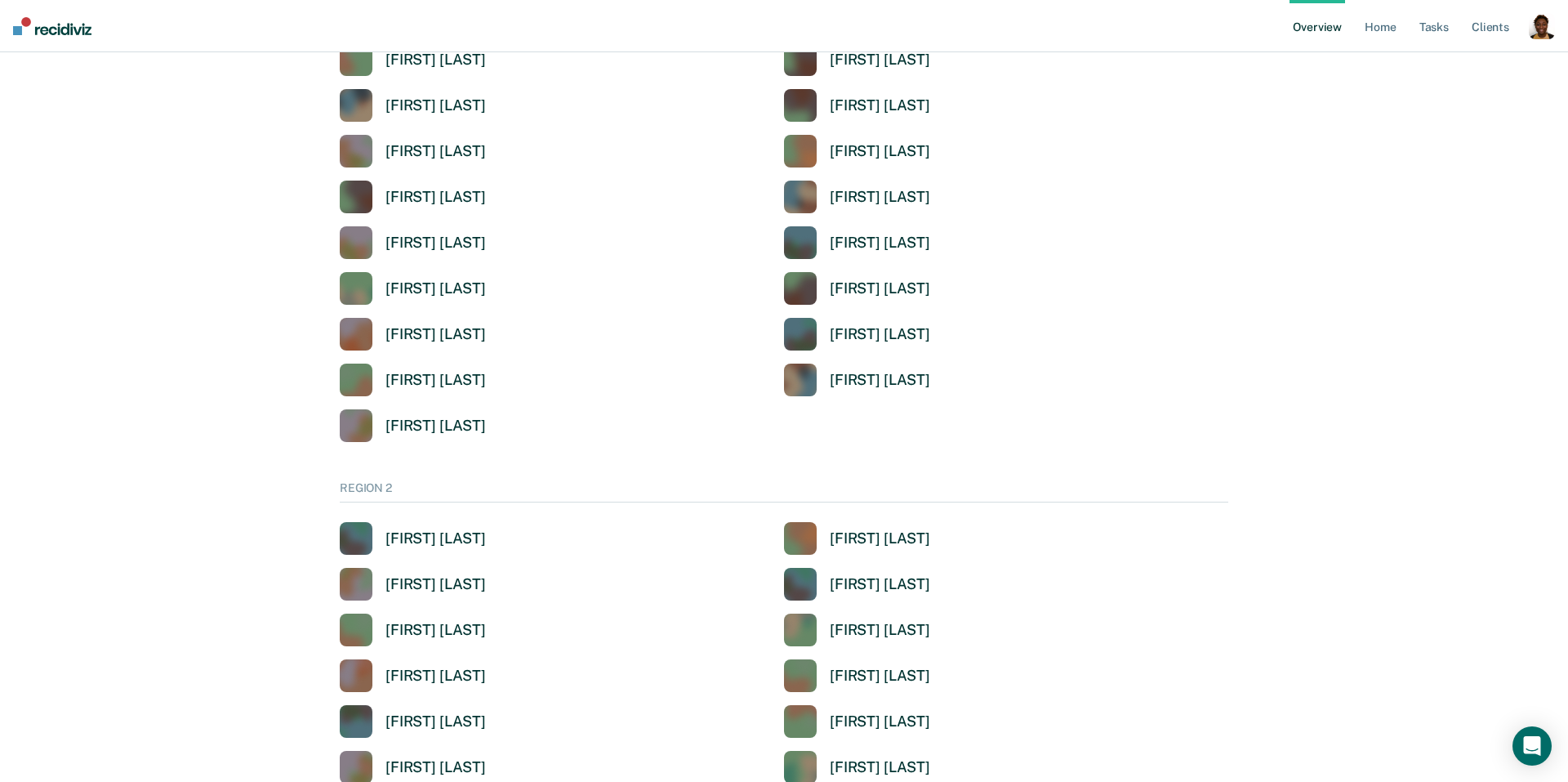 scroll, scrollTop: 0, scrollLeft: 0, axis: both 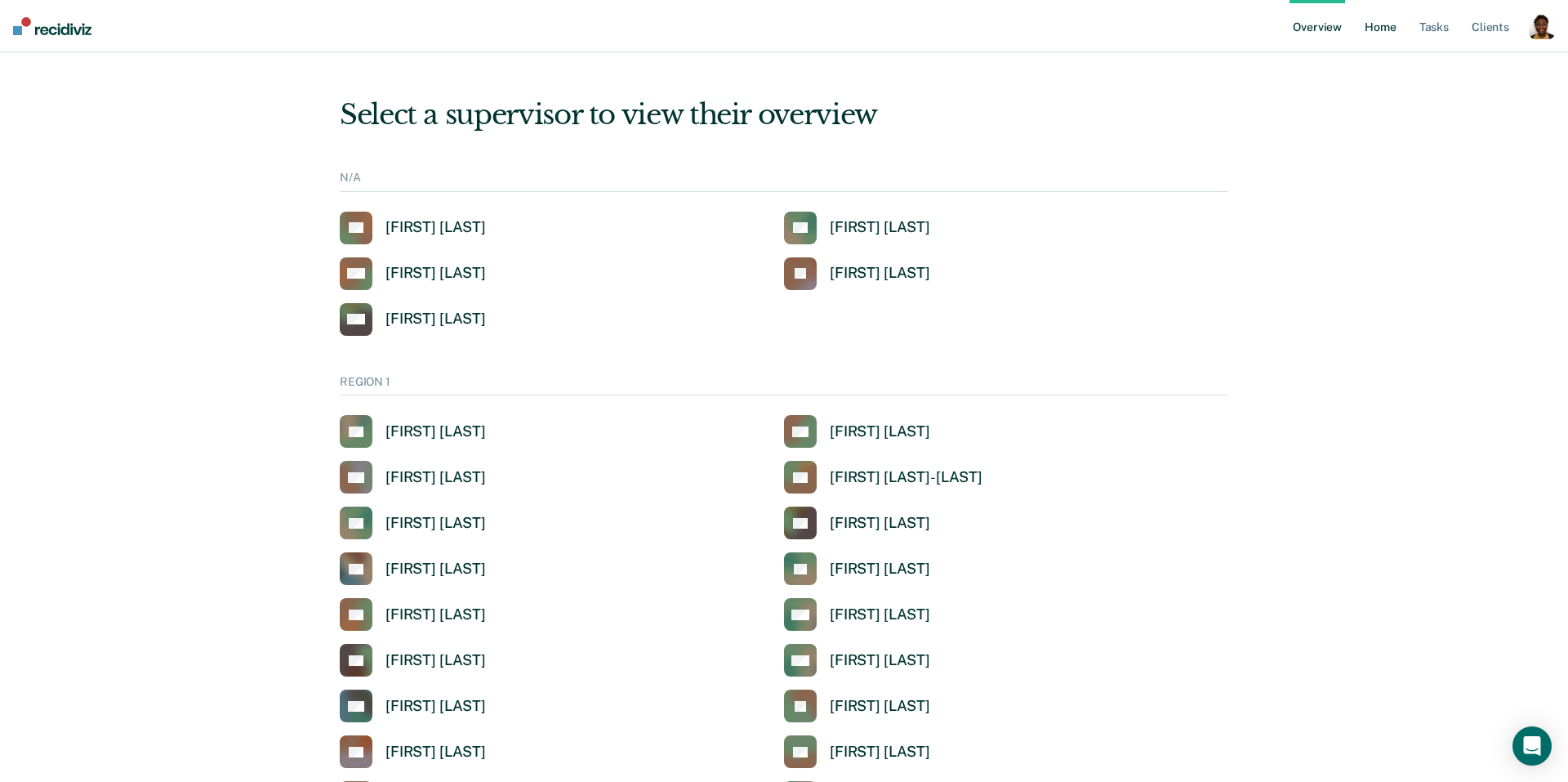 click on "Home" at bounding box center [1380, 26] 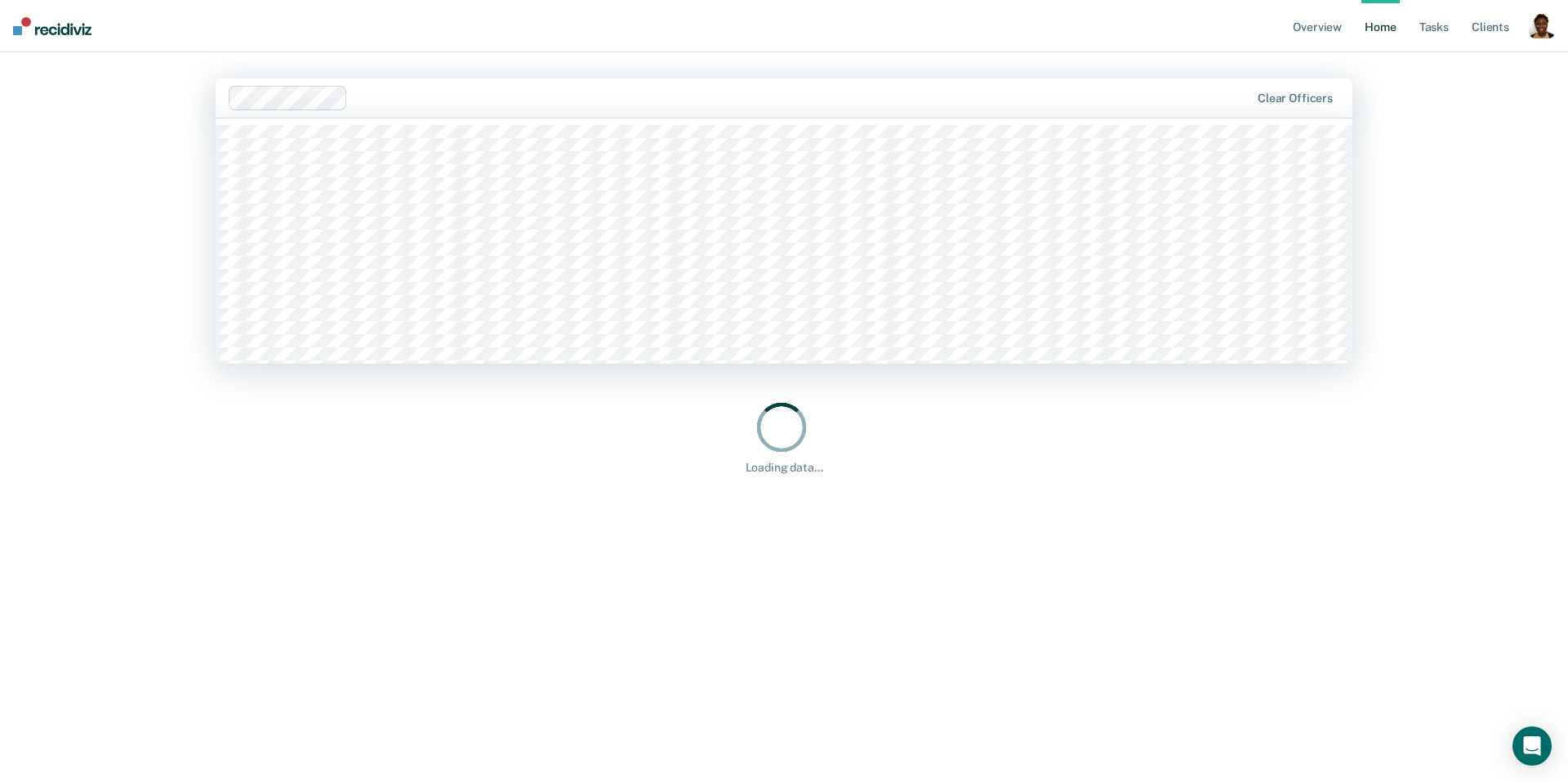 click at bounding box center (802, 97) 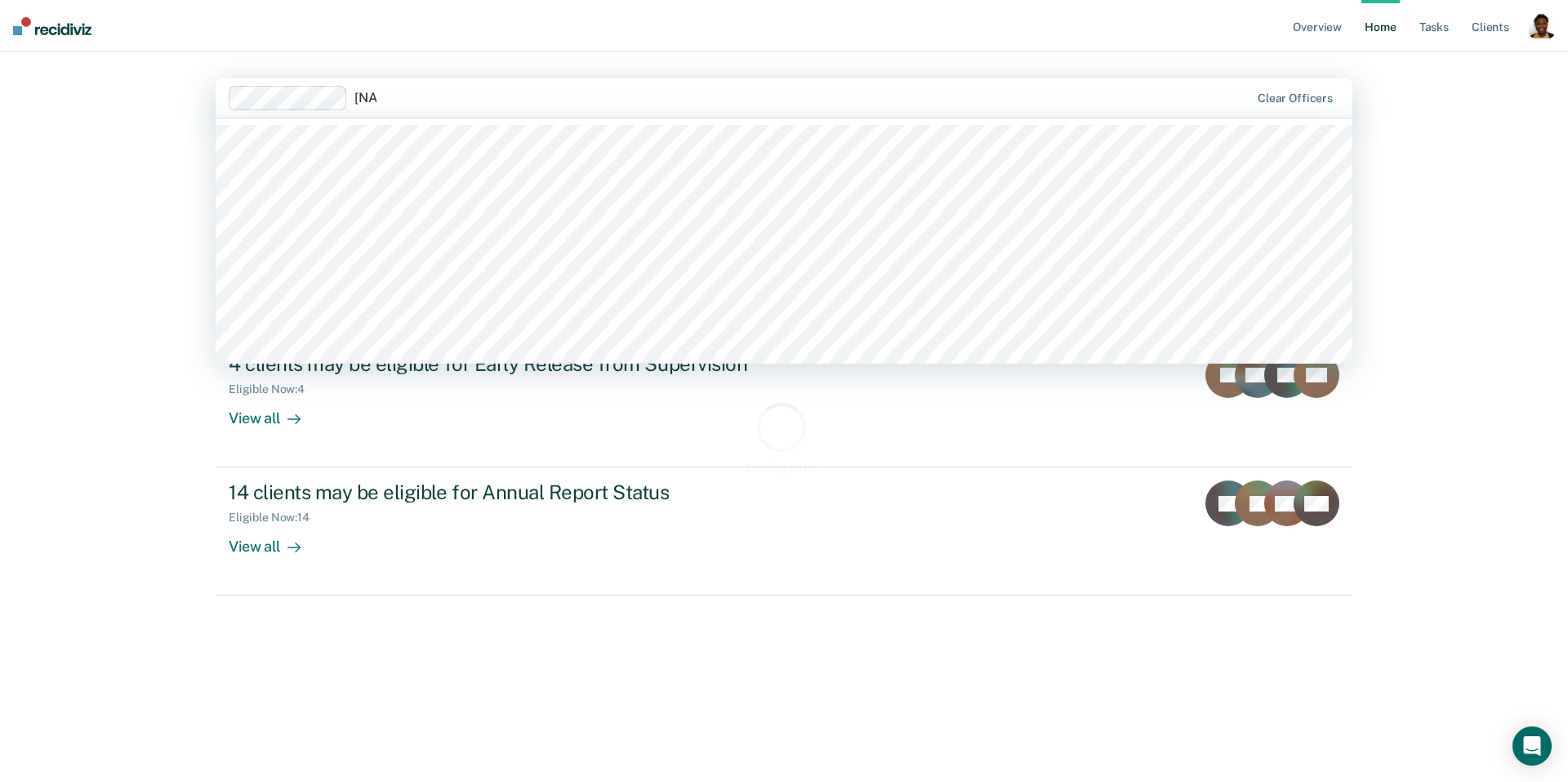 type on "[NAME]" 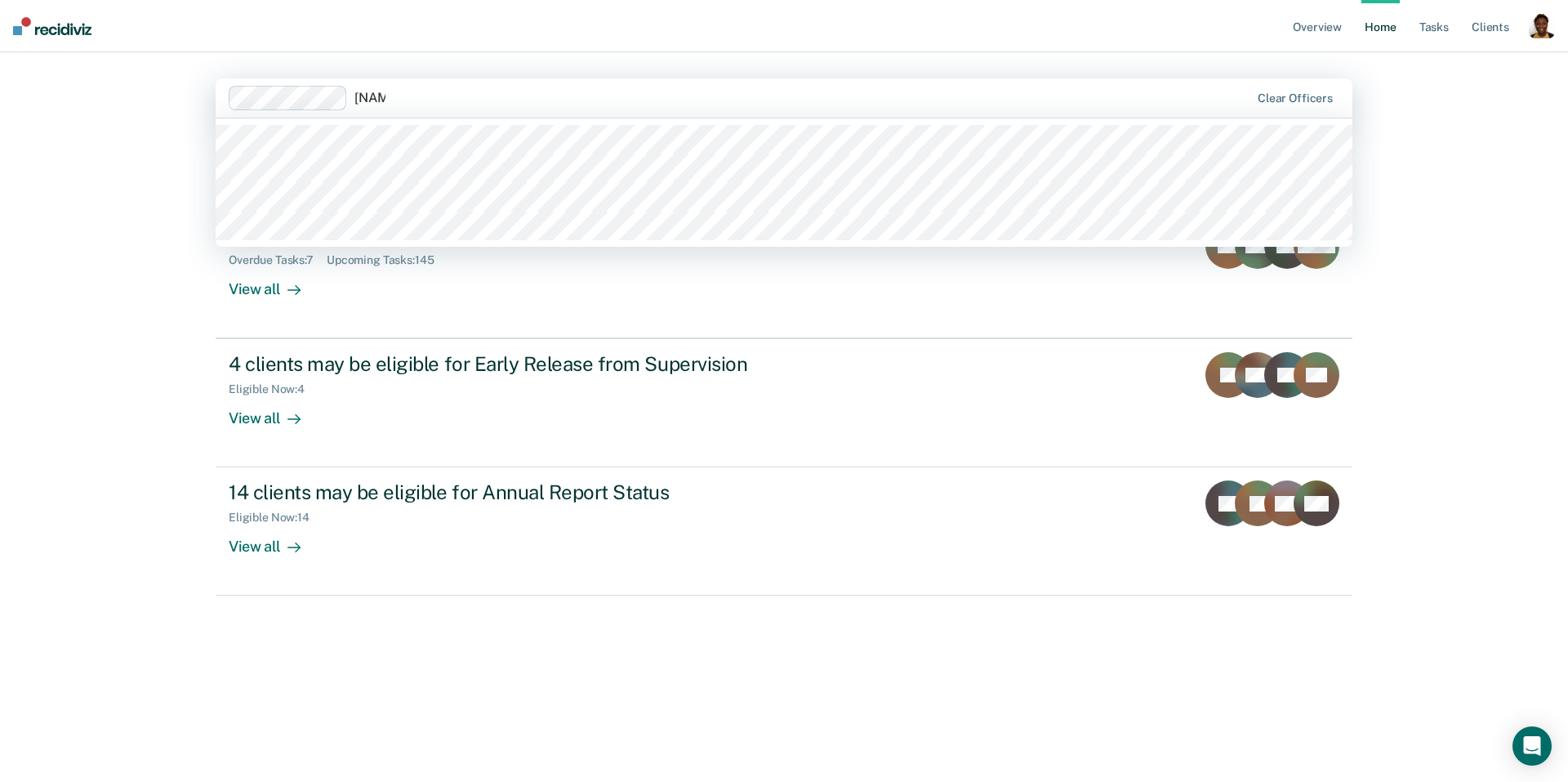 type 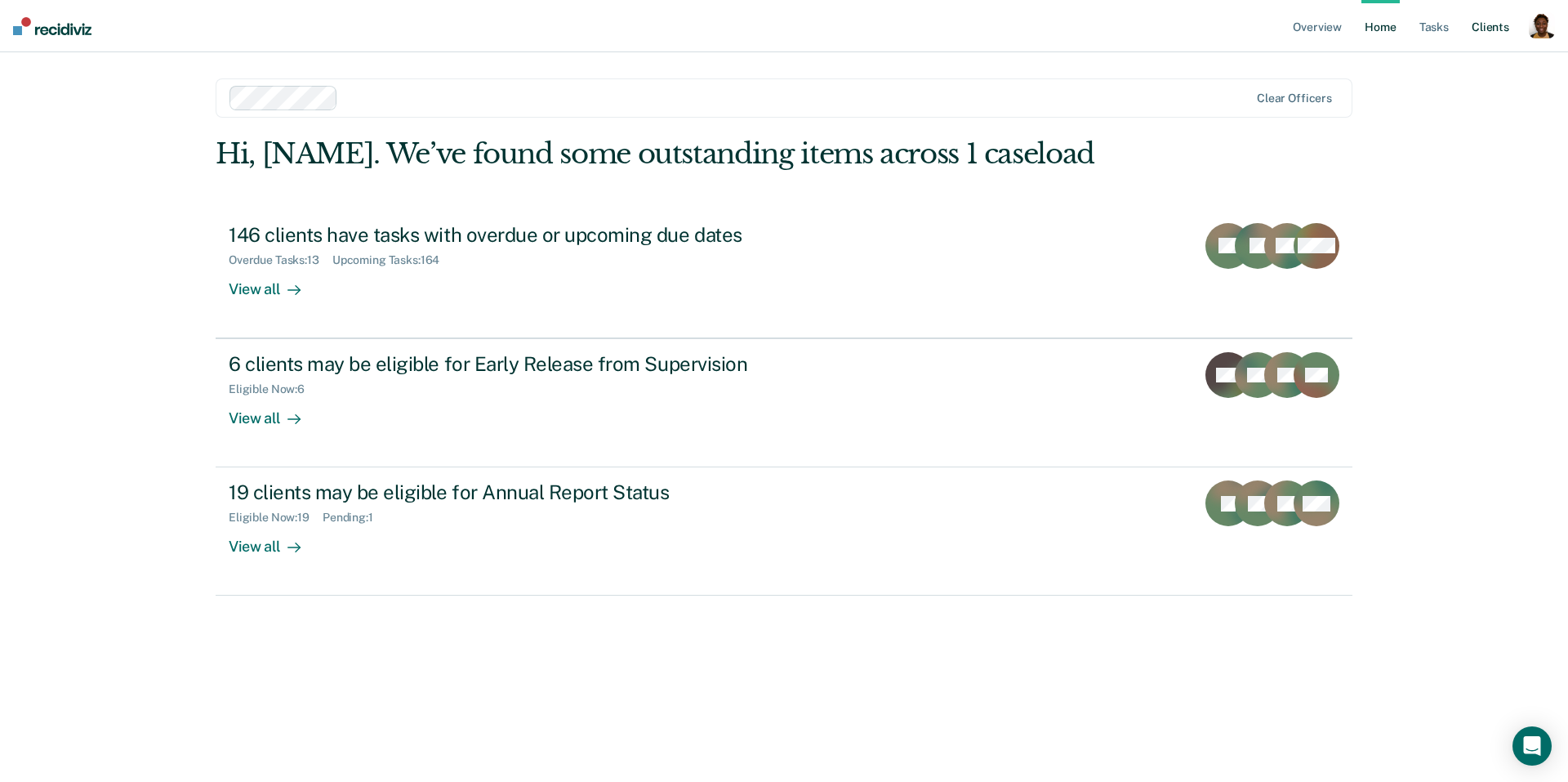 click on "Client s" at bounding box center (1490, 26) 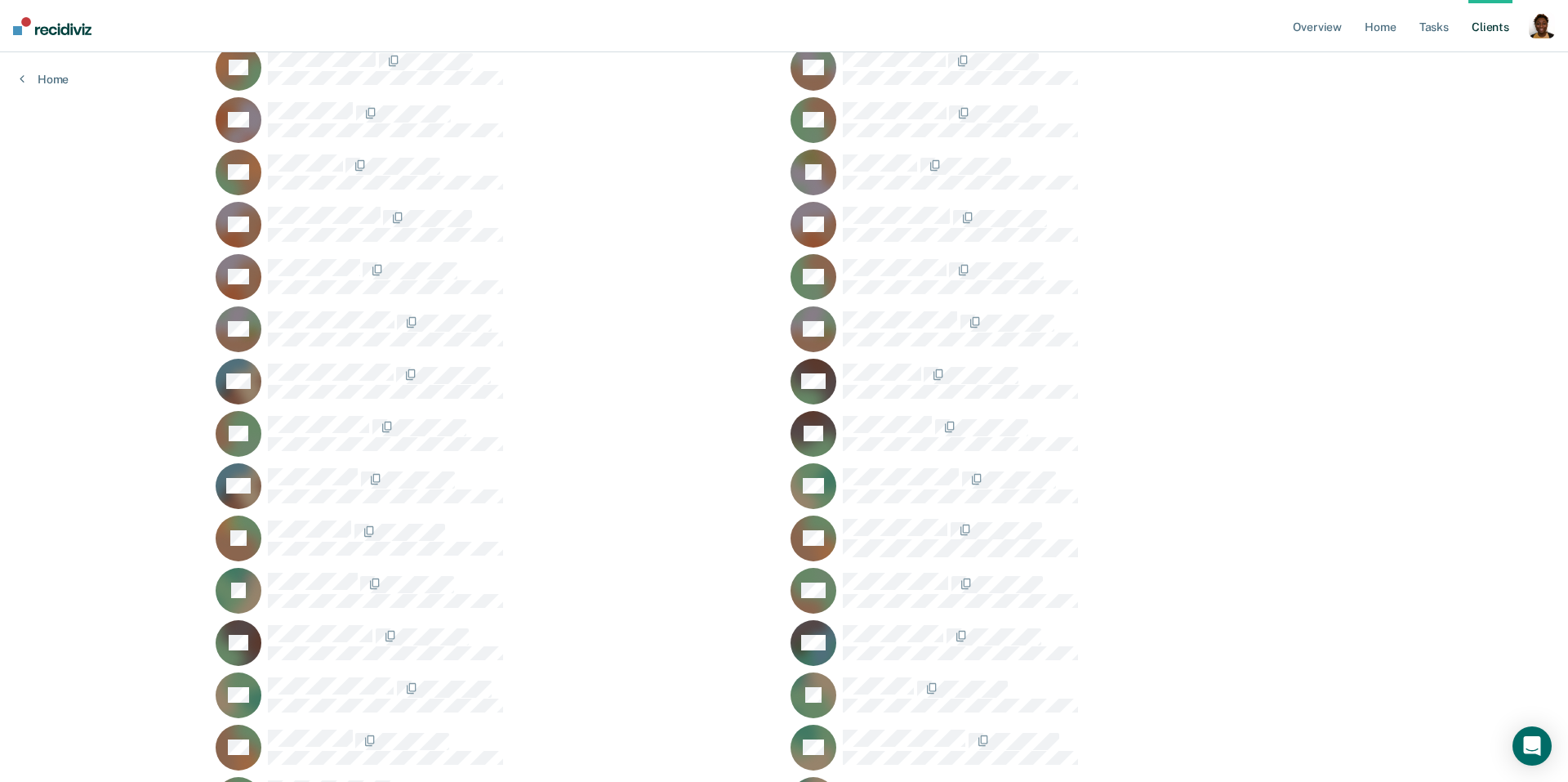 scroll, scrollTop: 358, scrollLeft: 0, axis: vertical 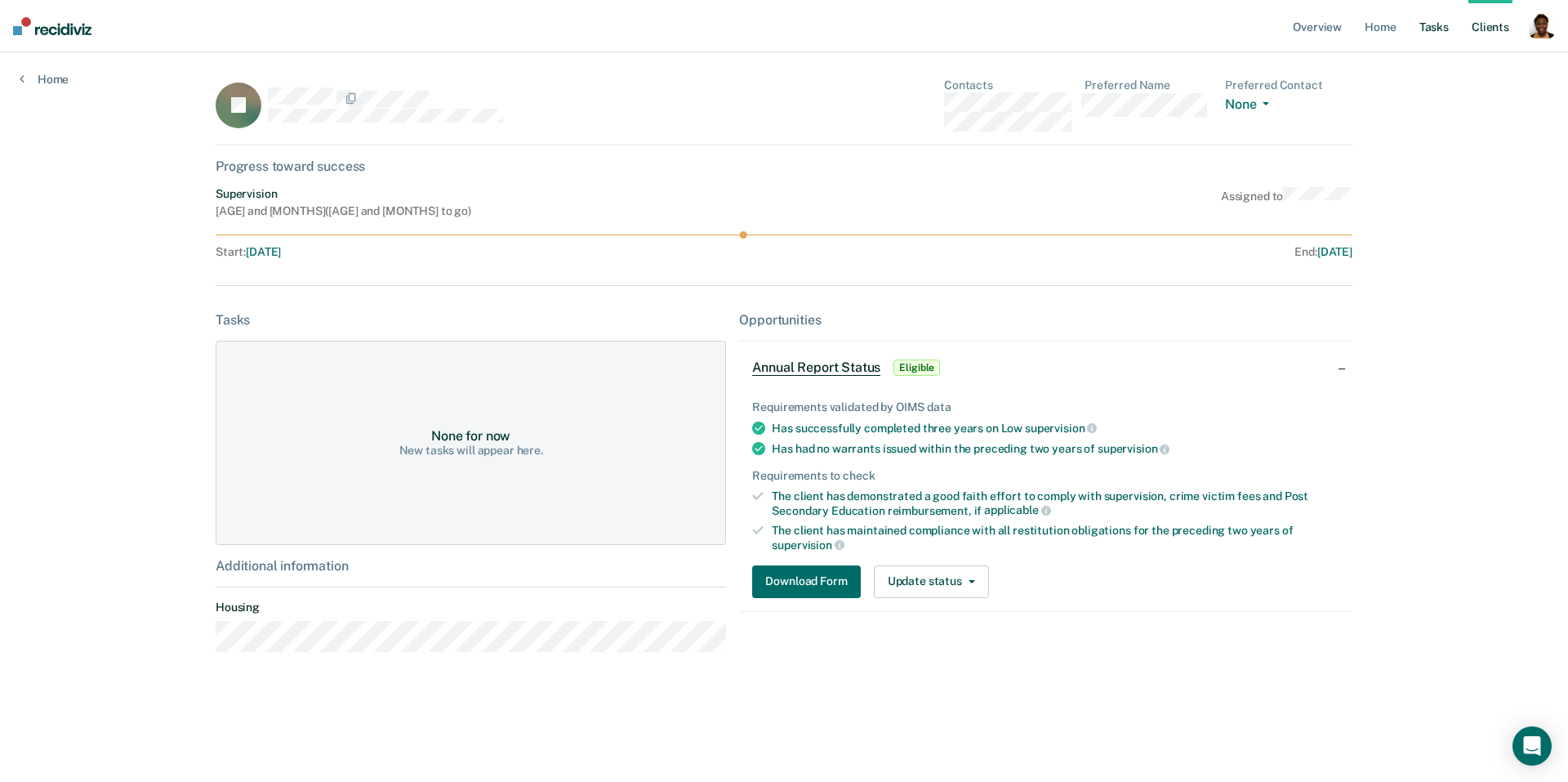 click on "Tasks" at bounding box center (1434, 26) 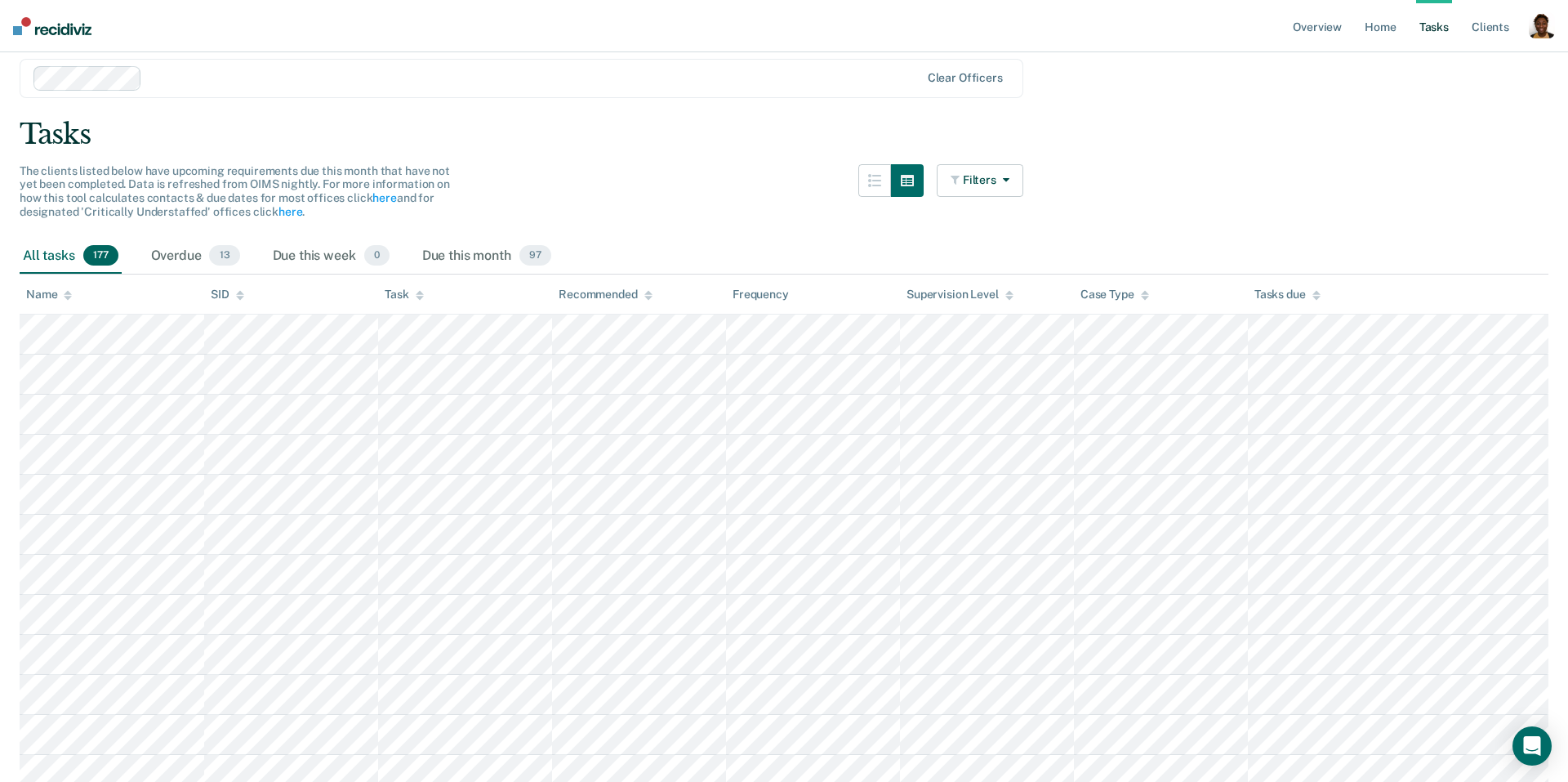 scroll, scrollTop: 0, scrollLeft: 0, axis: both 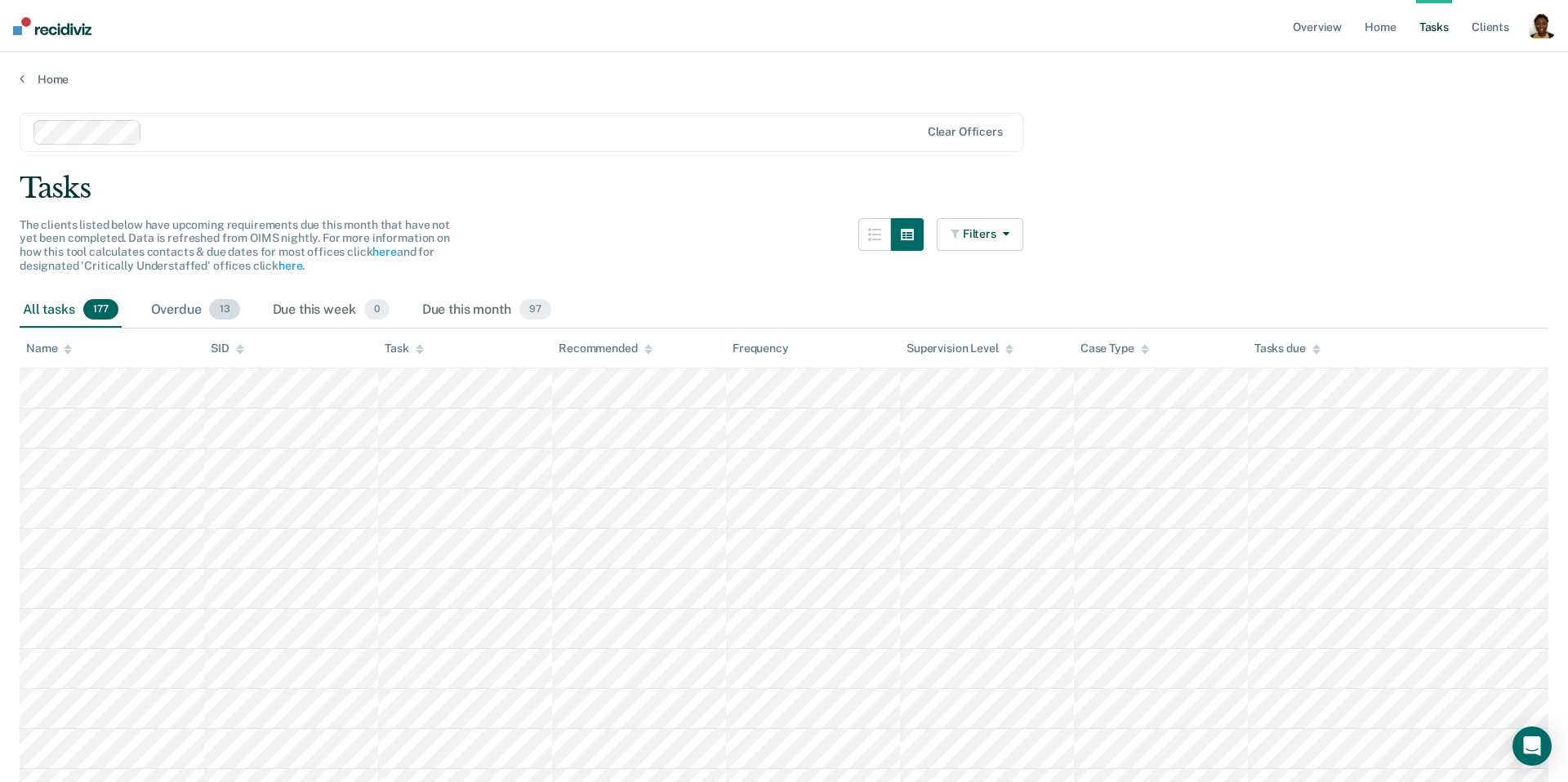 click on "Overdue 13" at bounding box center [195, 311] 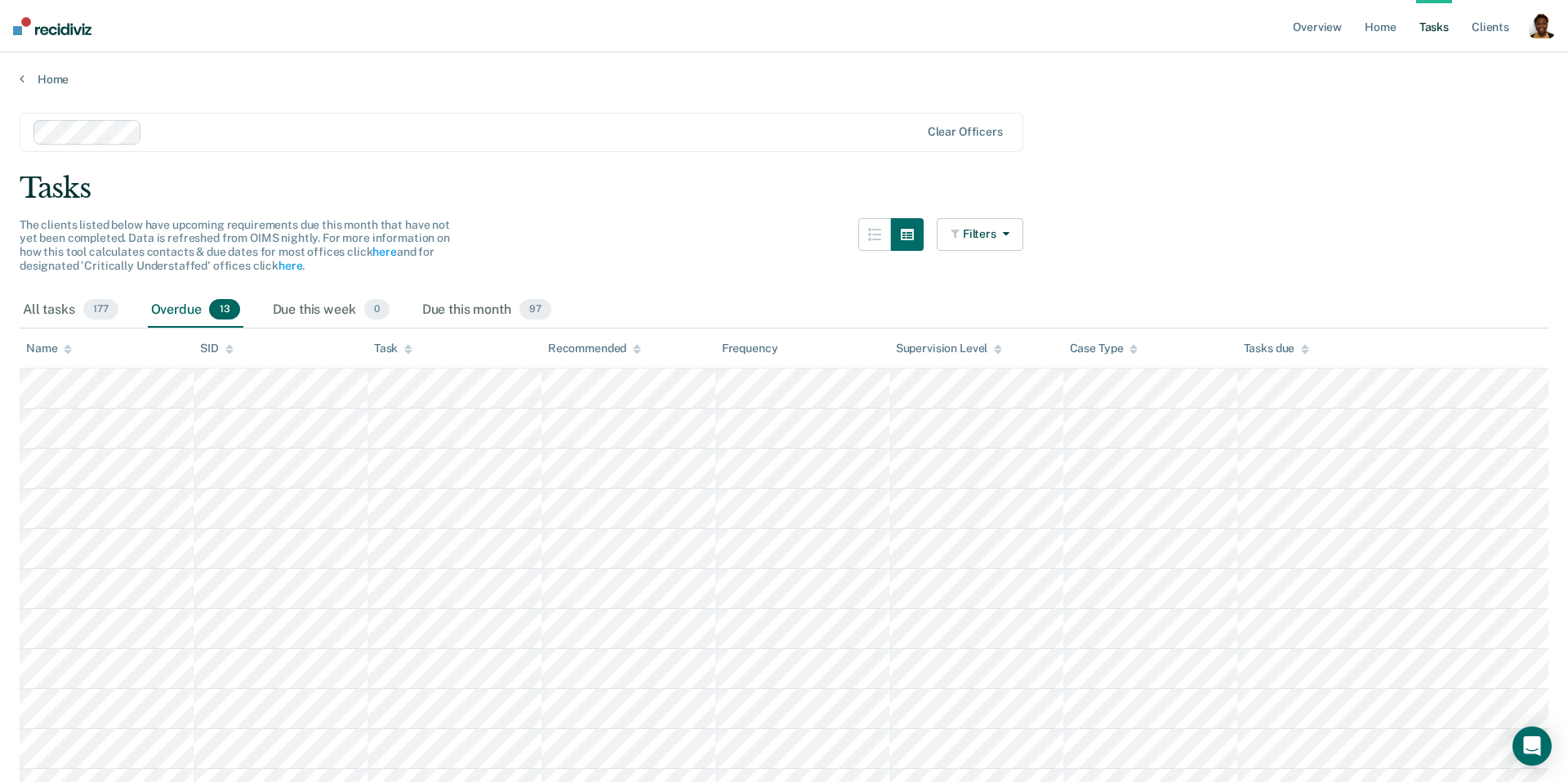 scroll, scrollTop: 172, scrollLeft: 0, axis: vertical 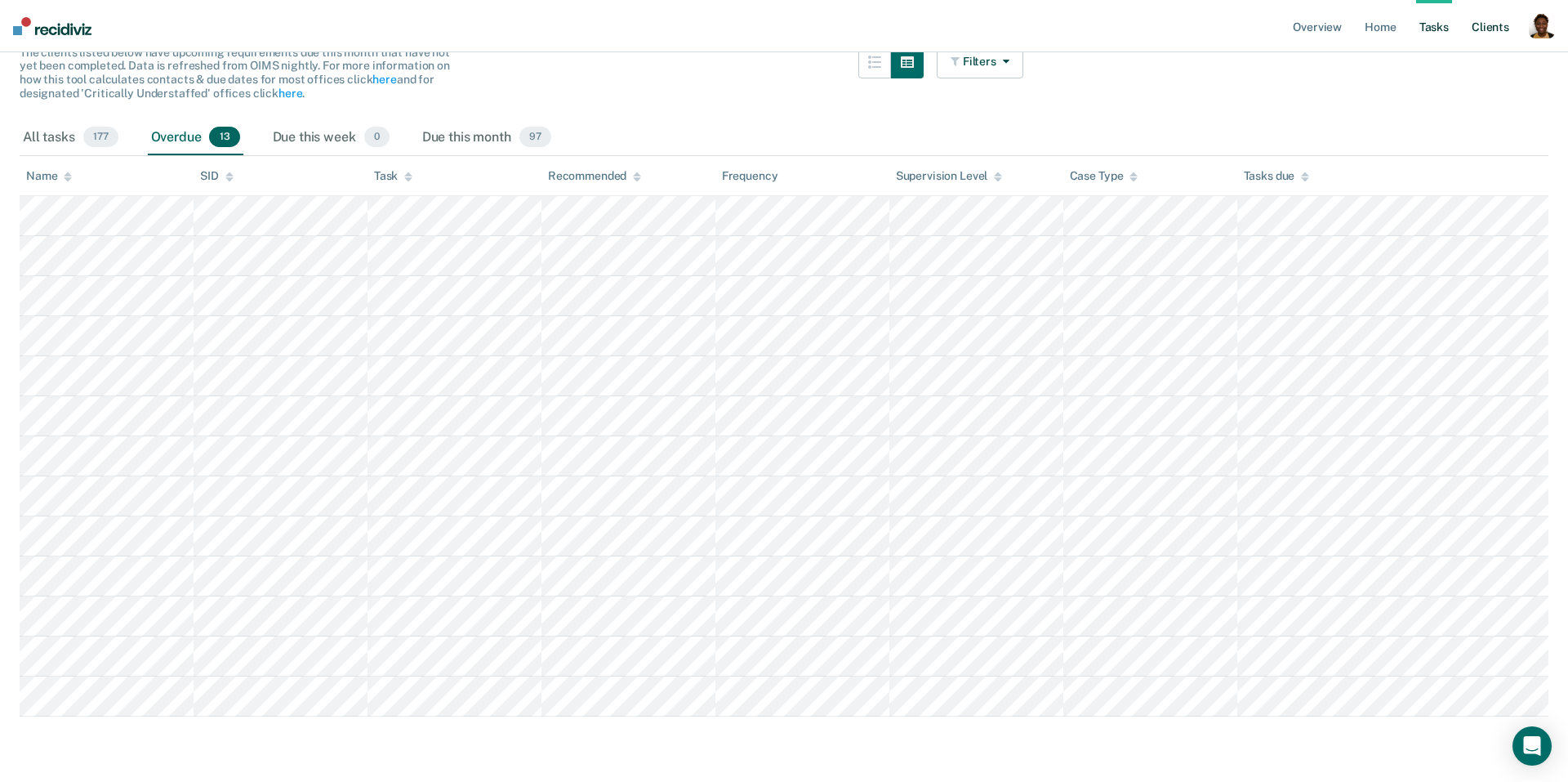 click on "Client s" at bounding box center (1490, 26) 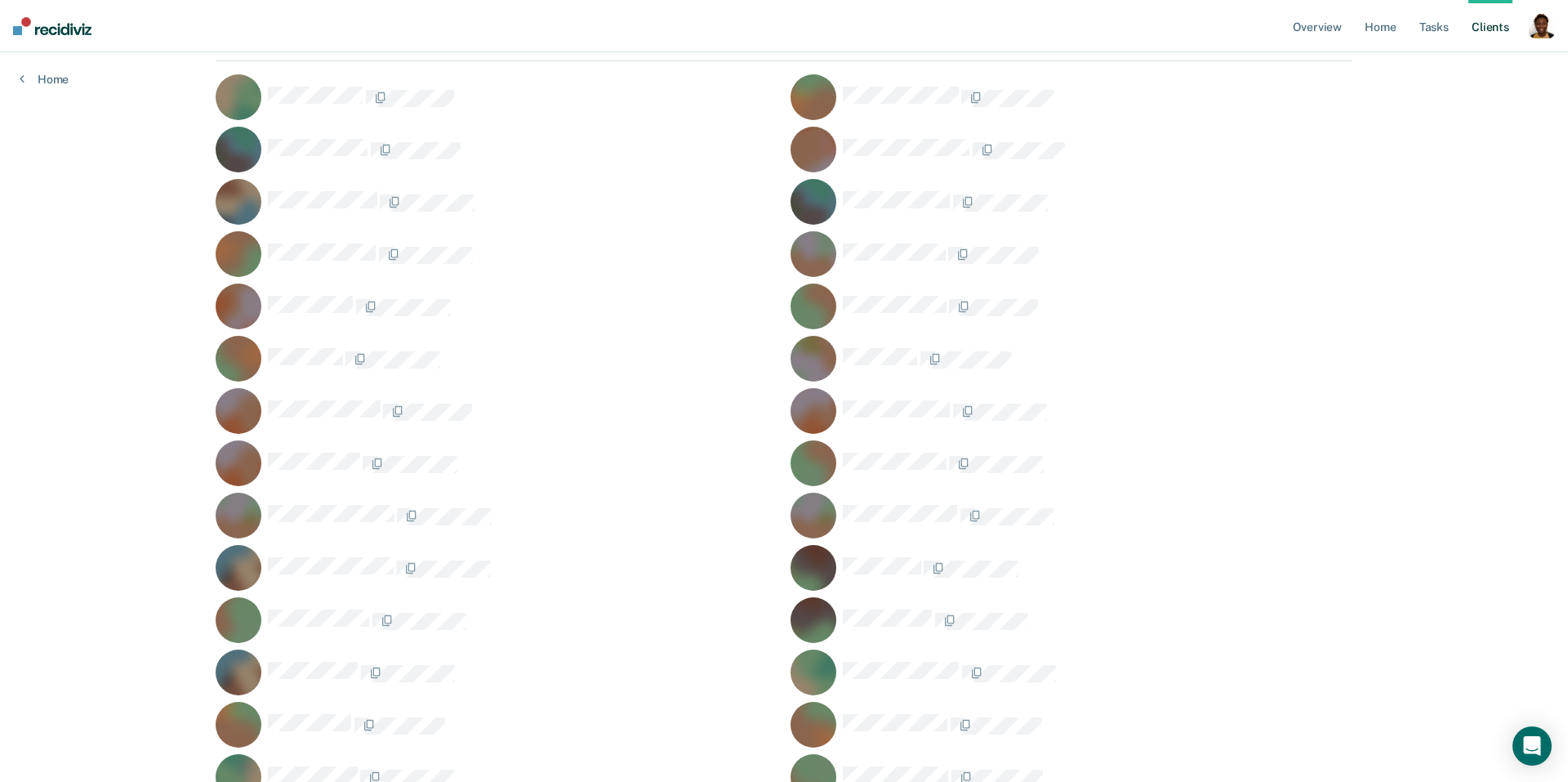 scroll, scrollTop: 0, scrollLeft: 0, axis: both 